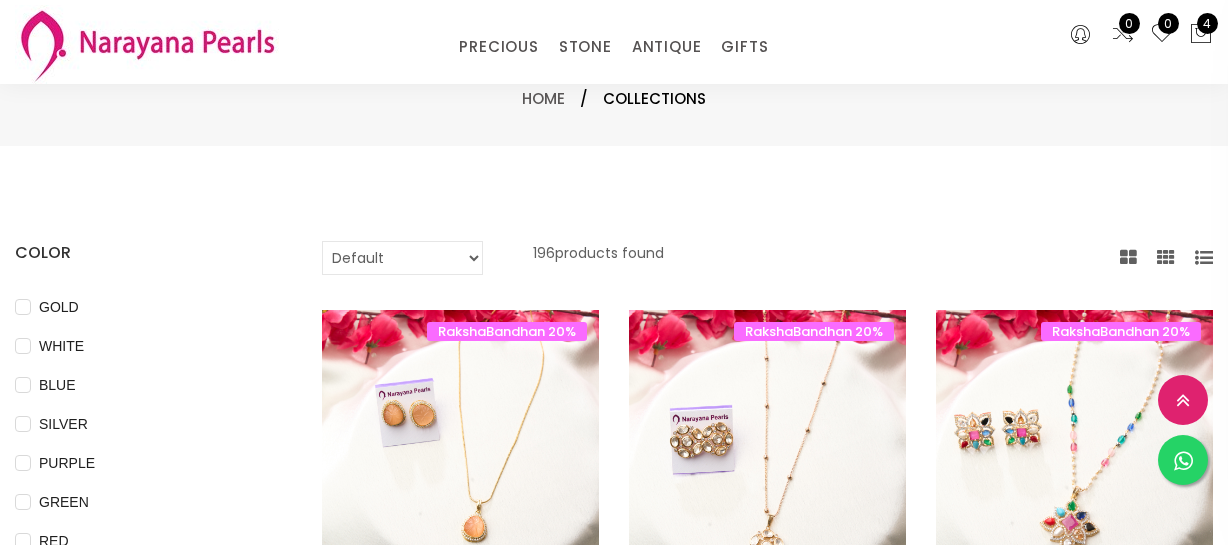 select on "INR" 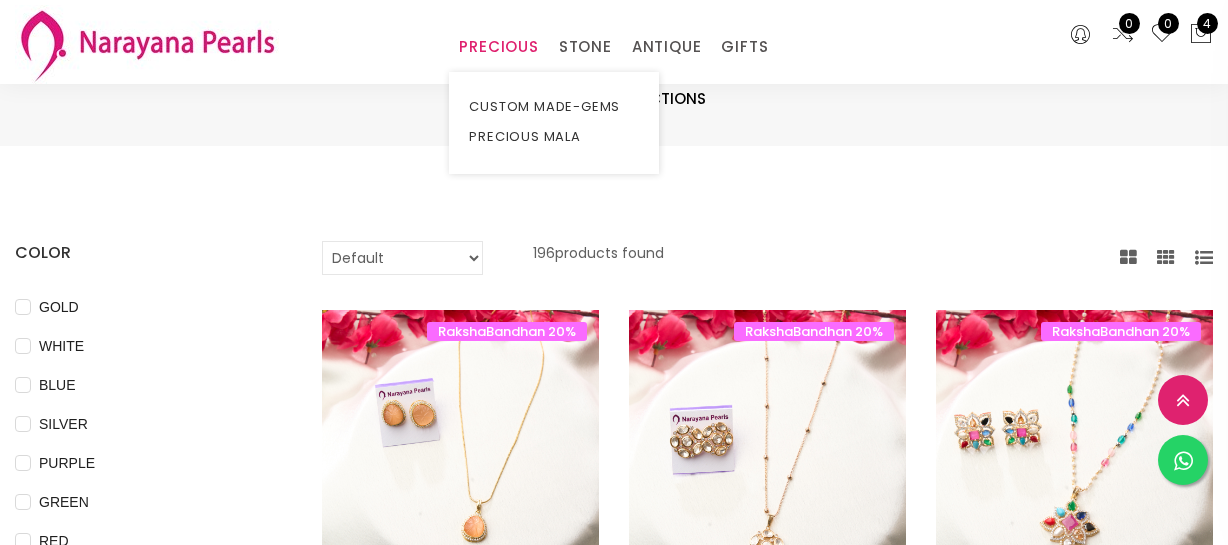 scroll, scrollTop: 2636, scrollLeft: 0, axis: vertical 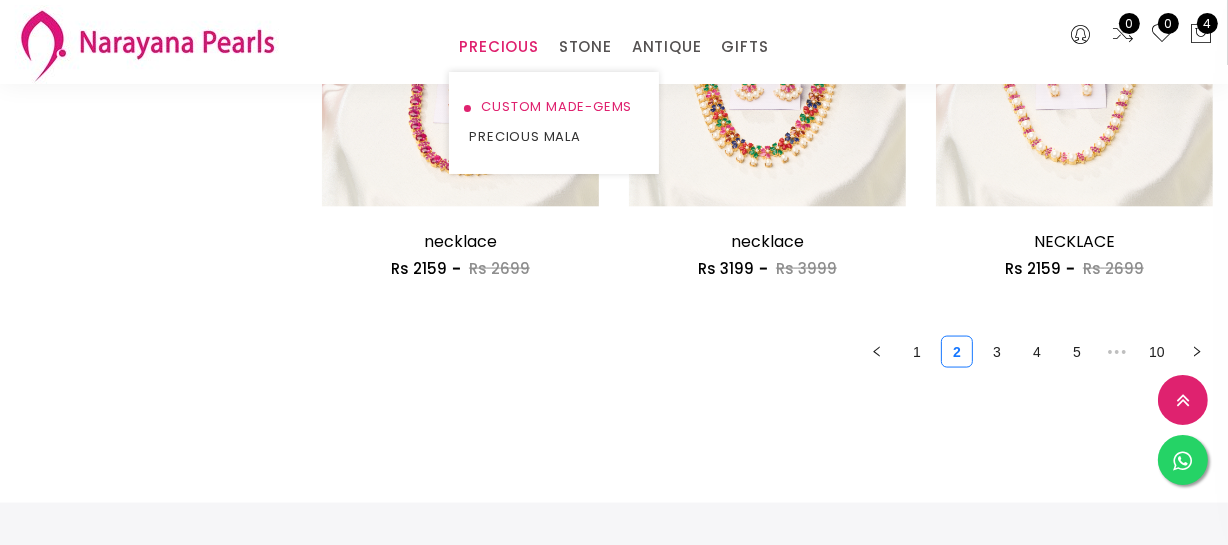 click on "CUSTOM MADE-GEMS" at bounding box center (554, 107) 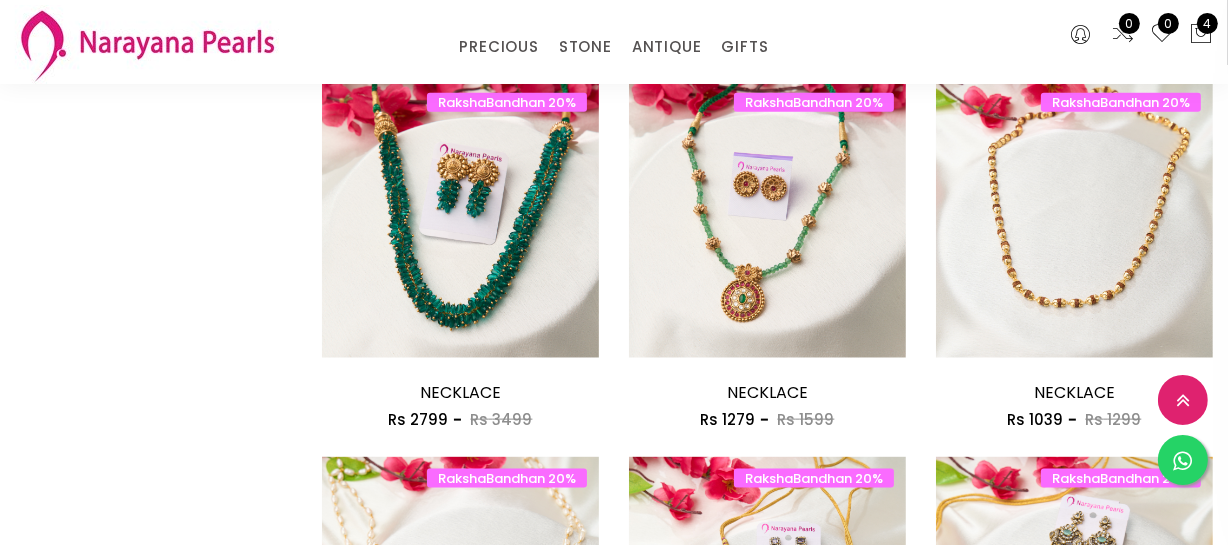 scroll, scrollTop: 2466, scrollLeft: 0, axis: vertical 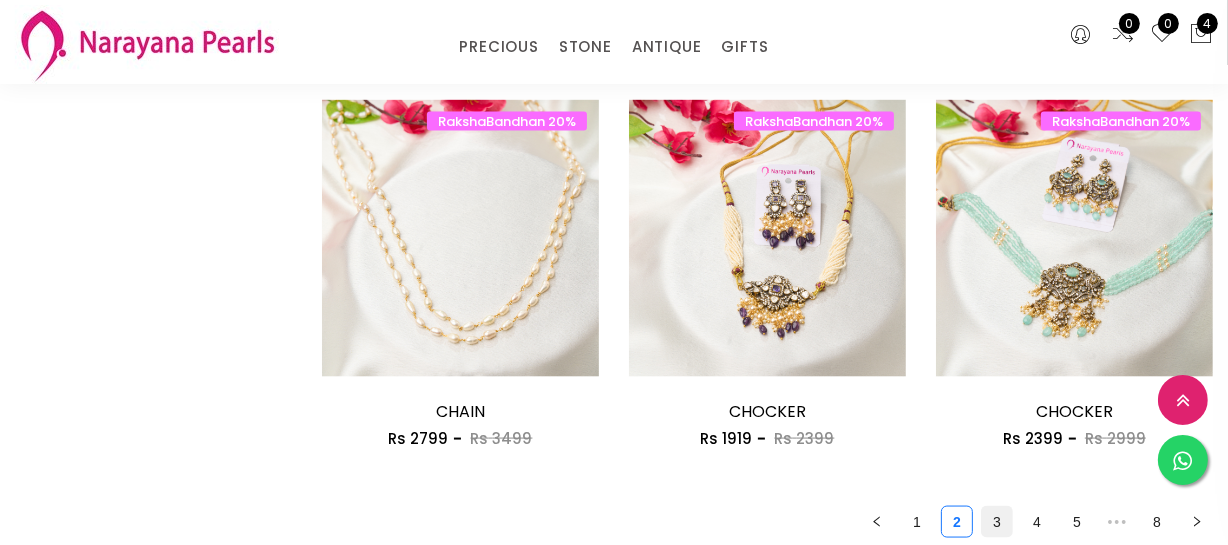 click on "3" at bounding box center [997, 522] 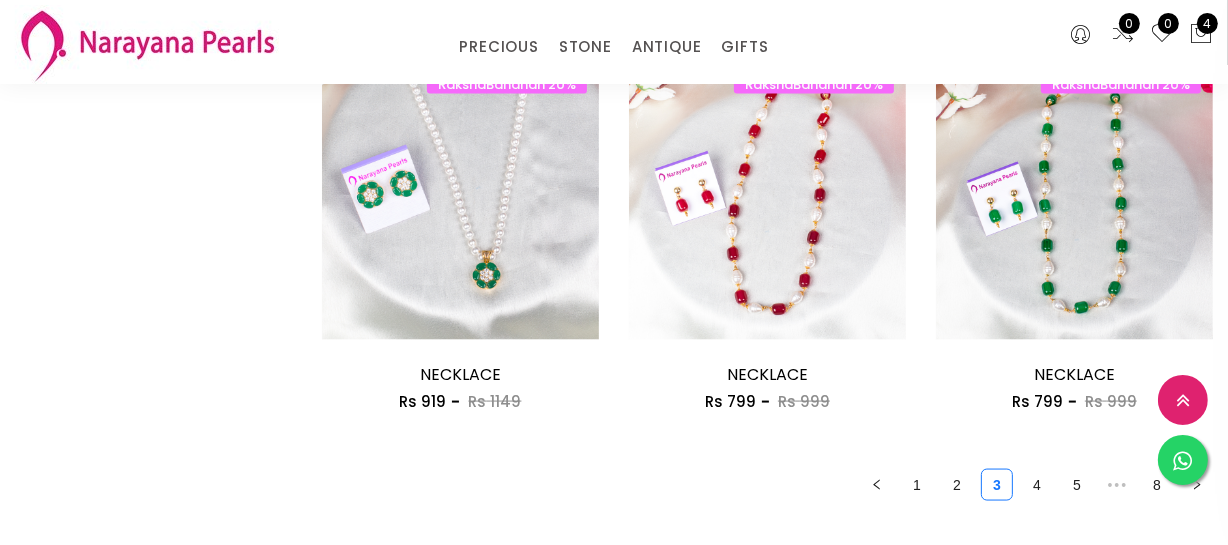 scroll, scrollTop: 2545, scrollLeft: 0, axis: vertical 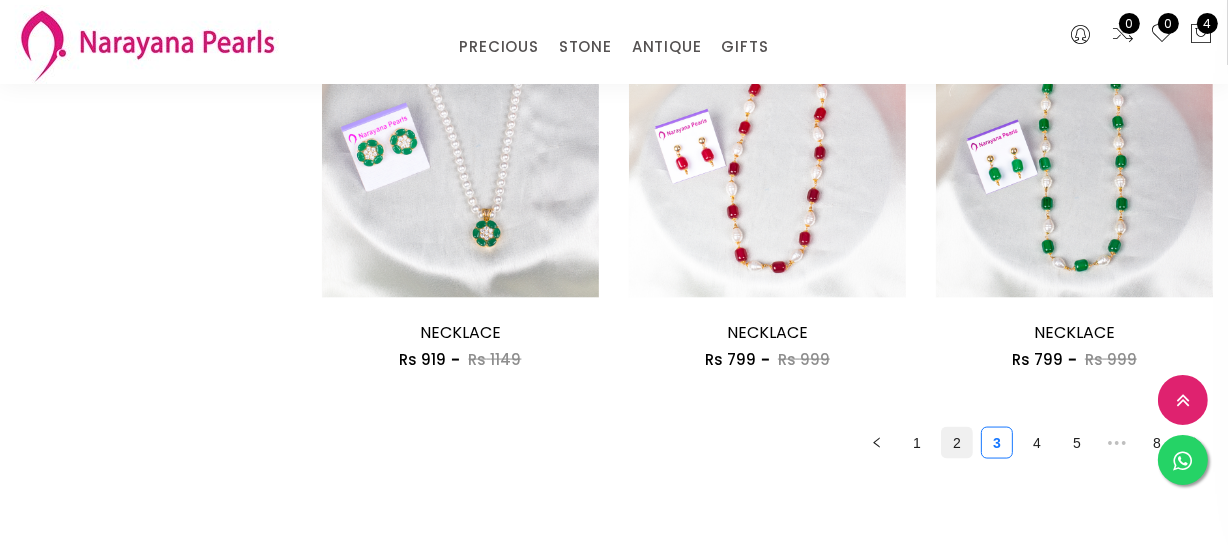 click on "2" at bounding box center (957, 443) 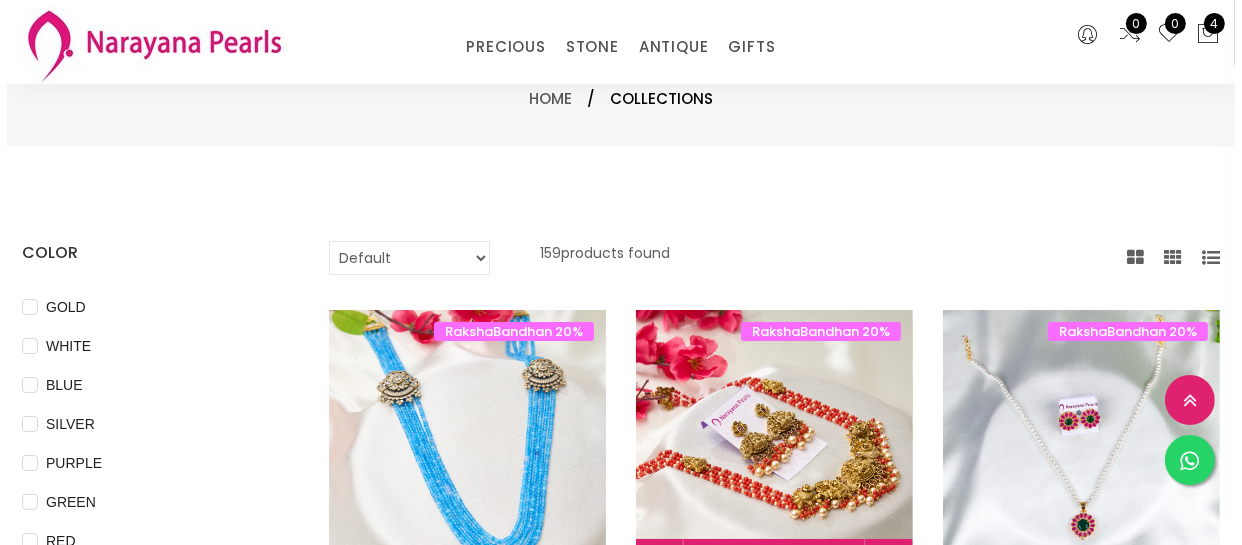 scroll, scrollTop: 272, scrollLeft: 0, axis: vertical 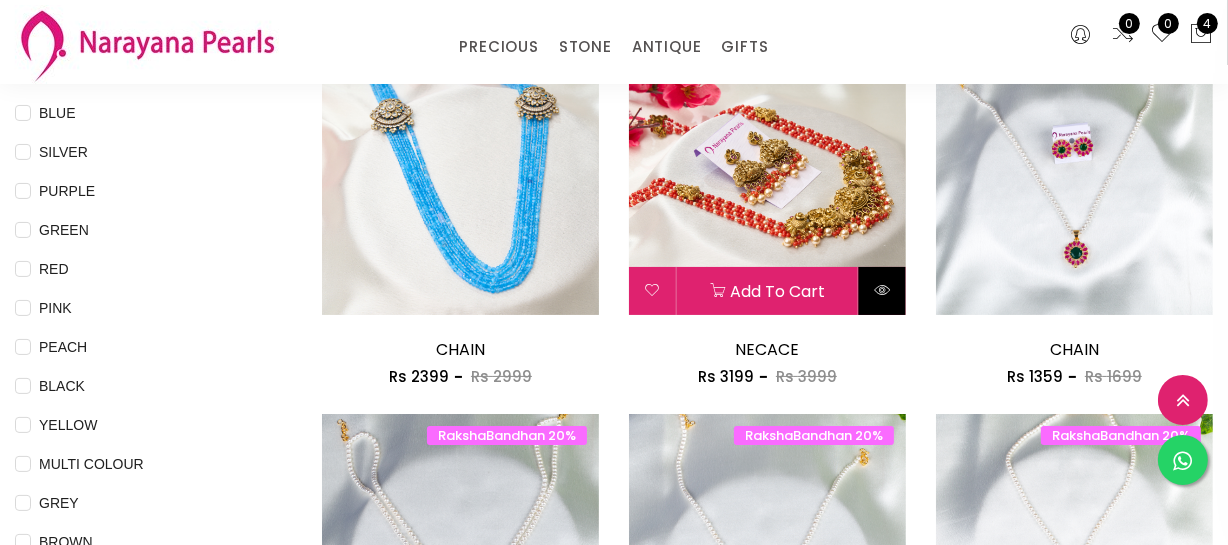 click at bounding box center (882, 290) 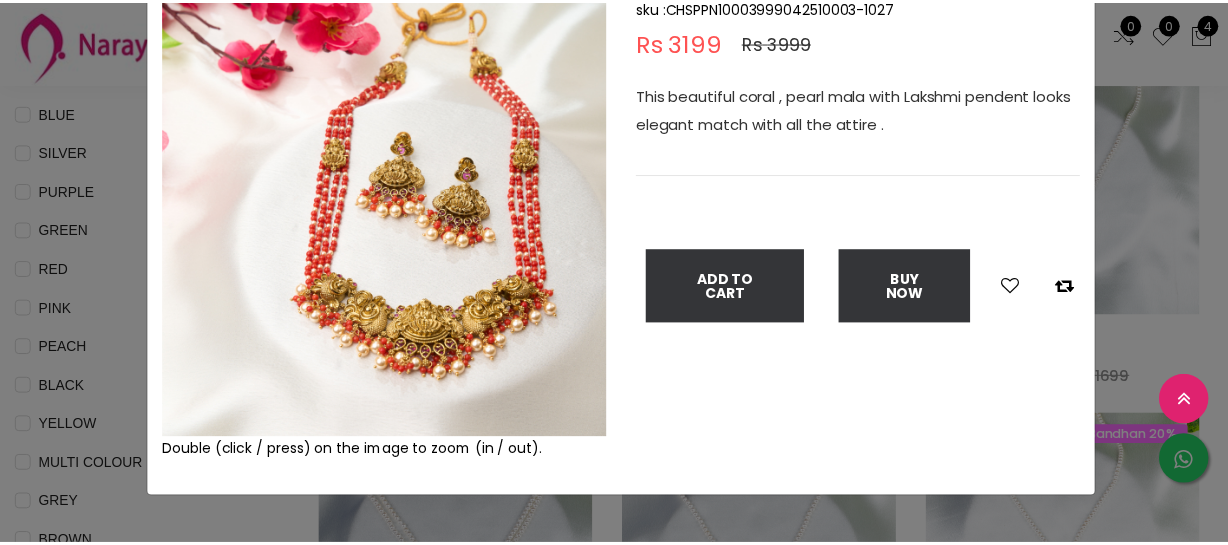scroll, scrollTop: 181, scrollLeft: 0, axis: vertical 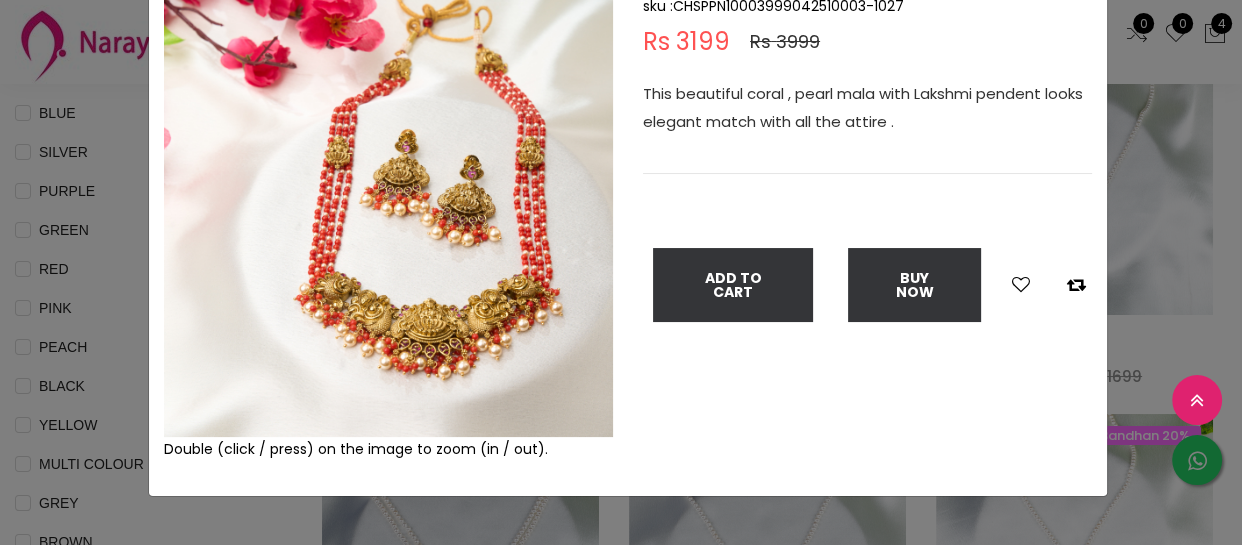 click on "× Close Double (click / press) on the image to zoom (in / out). NECACE sku : CHSPPN10003999042510003-1027 Rs 3199 Rs 3999 This beautiful coral , pearl mala with Lakshmi pendent looks elegant match with all the attire . Add To Cart Buy Now" at bounding box center (621, 272) 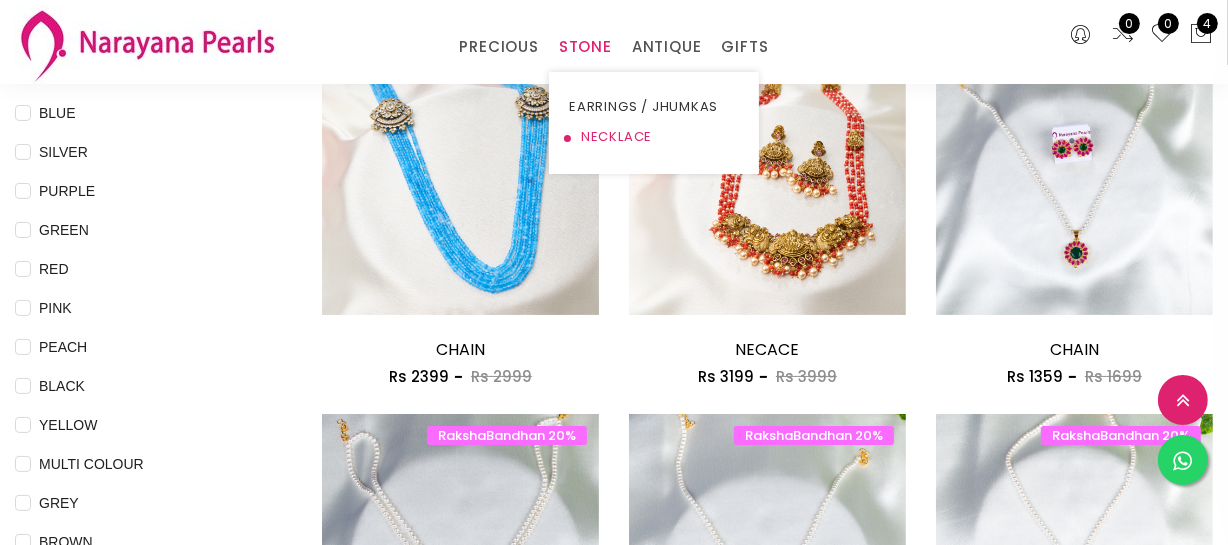 click on "NECKLACE" at bounding box center (654, 137) 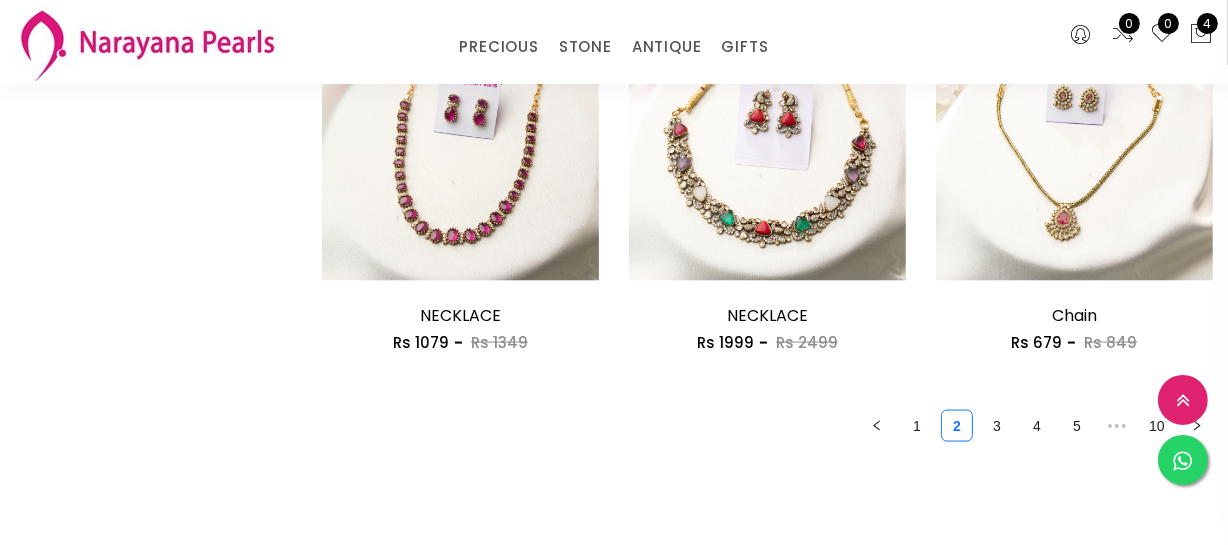 scroll, scrollTop: 2727, scrollLeft: 0, axis: vertical 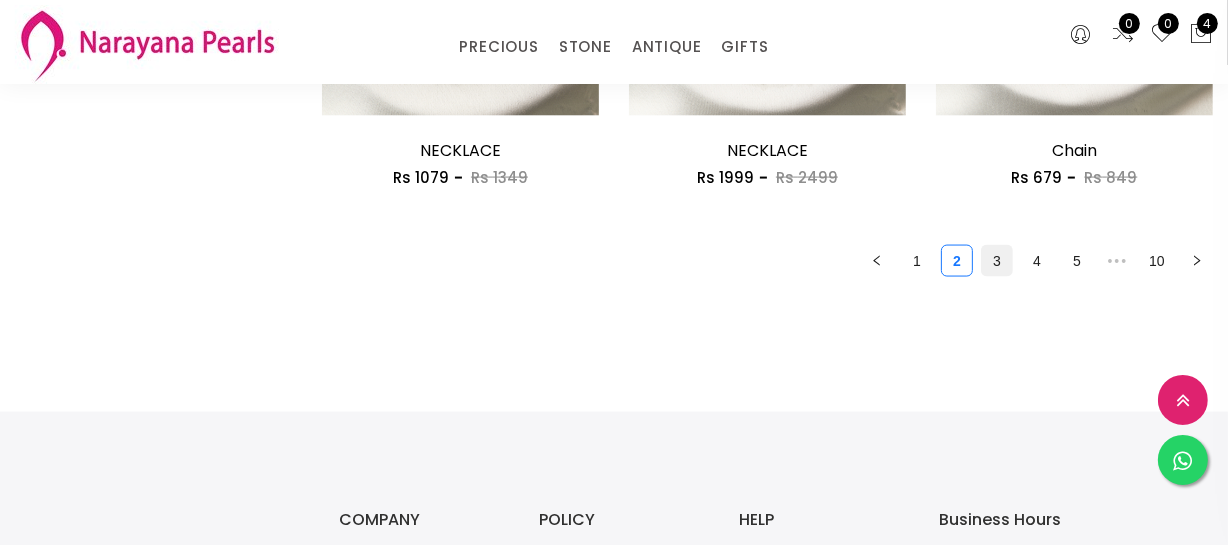click on "3" at bounding box center [997, 261] 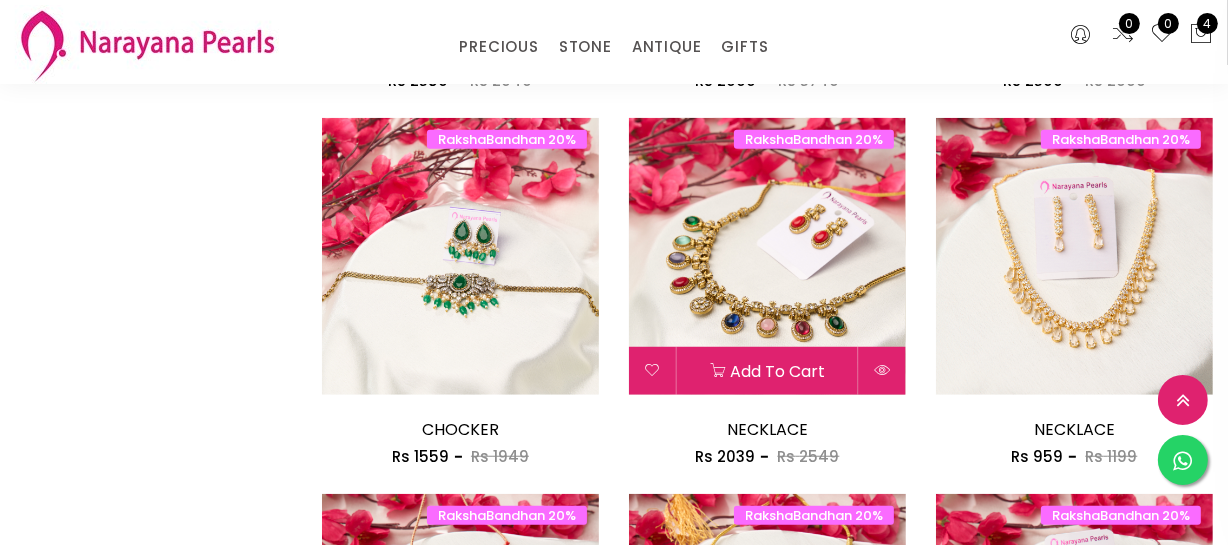 scroll, scrollTop: 1363, scrollLeft: 0, axis: vertical 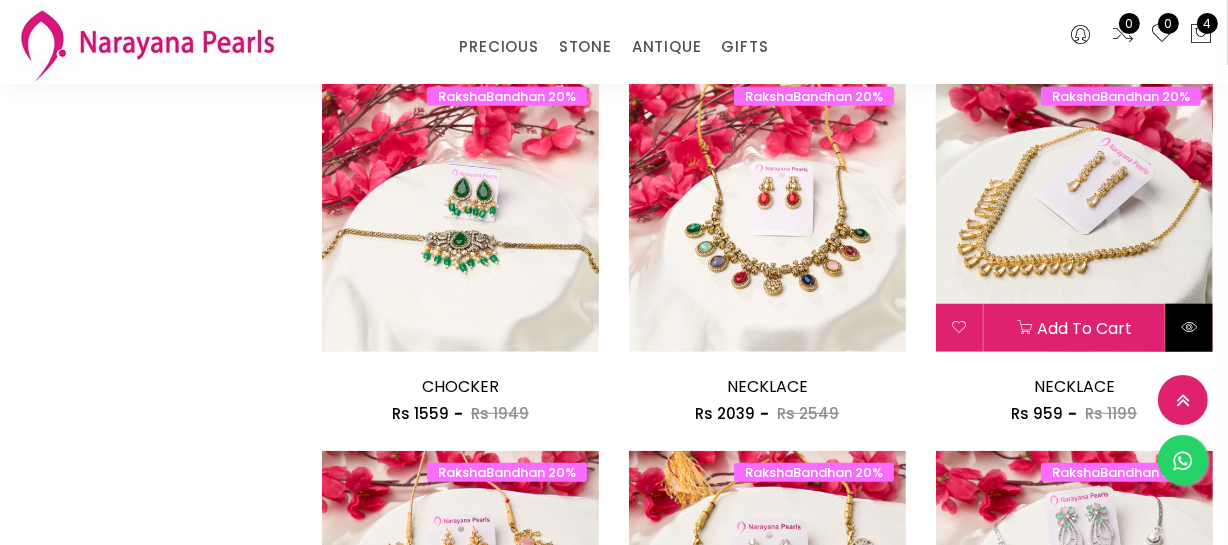 click at bounding box center (1189, 327) 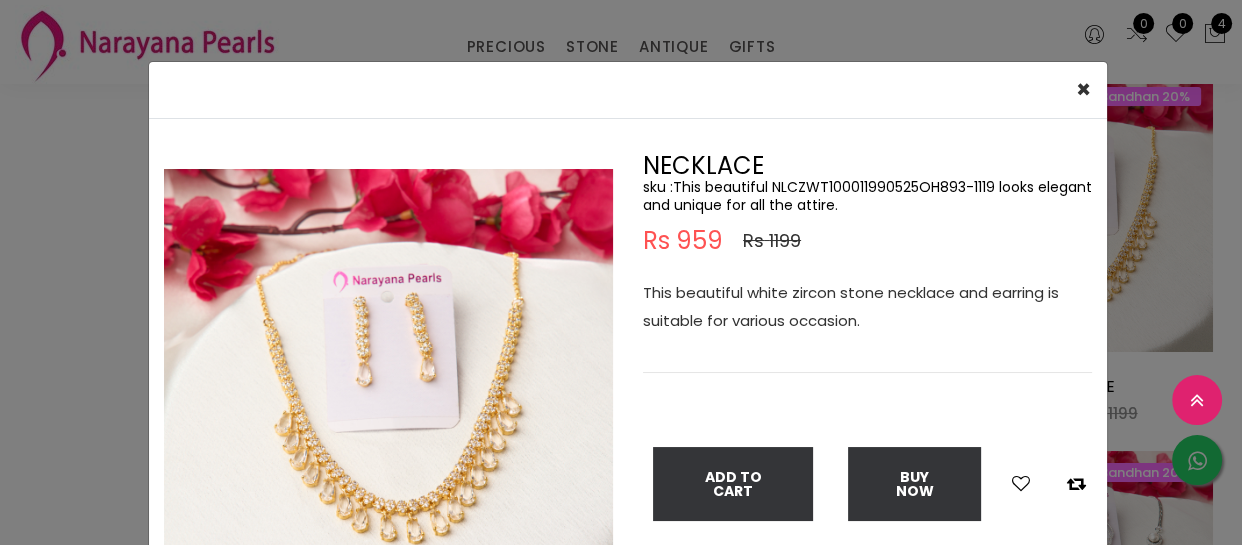 click on "This beautiful white zircon stone necklace and earring is suitable for various occasion." at bounding box center [867, 307] 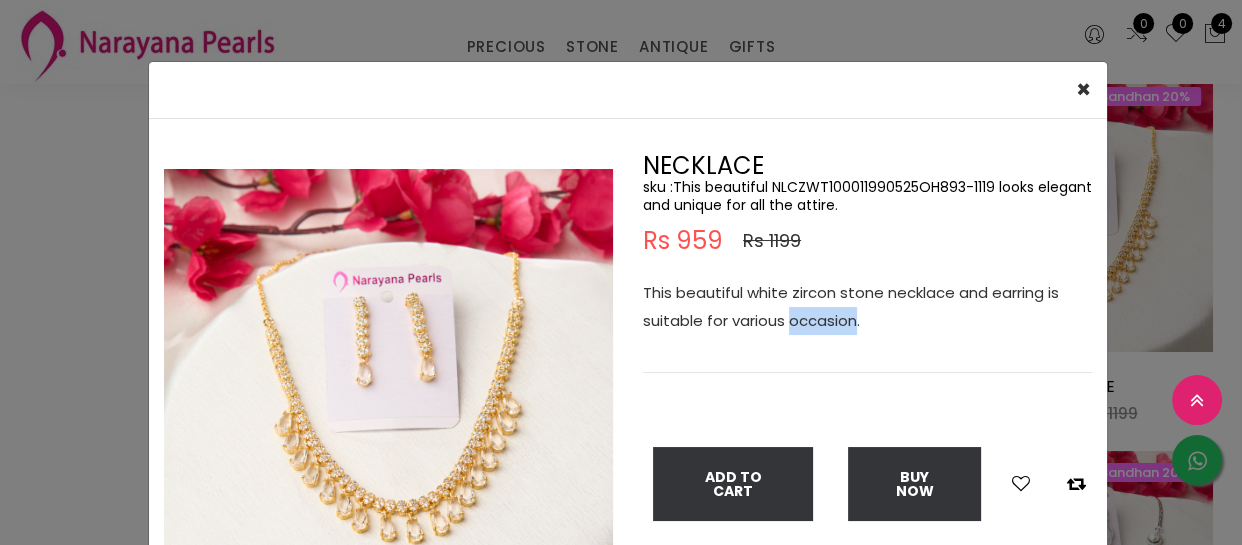 click on "This beautiful white zircon stone necklace and earring is suitable for various occasion." at bounding box center (867, 307) 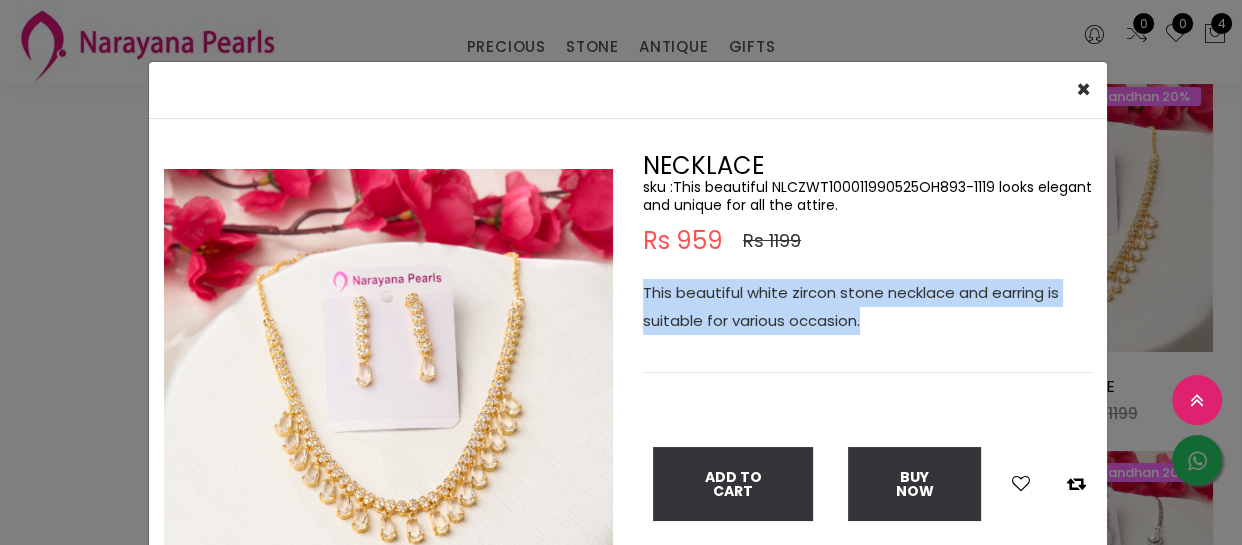 click on "This beautiful white zircon stone necklace and earring is suitable for various occasion." at bounding box center [867, 307] 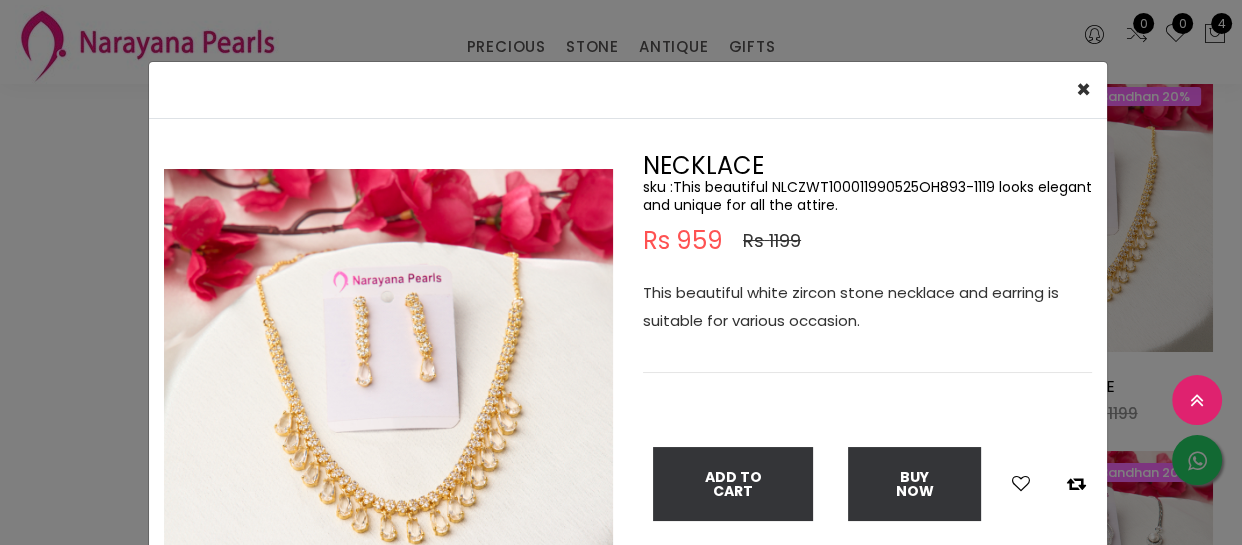 click on "× Close Double (click / press) on the image to zoom (in / out). NECKLACE sku : NLCZWT100011990525OH893-1119 Rs 959 Rs 1199 This beautiful white zircon stone necklace and earring is suitable for various occasion. Add To Cart Buy Now" at bounding box center [621, 272] 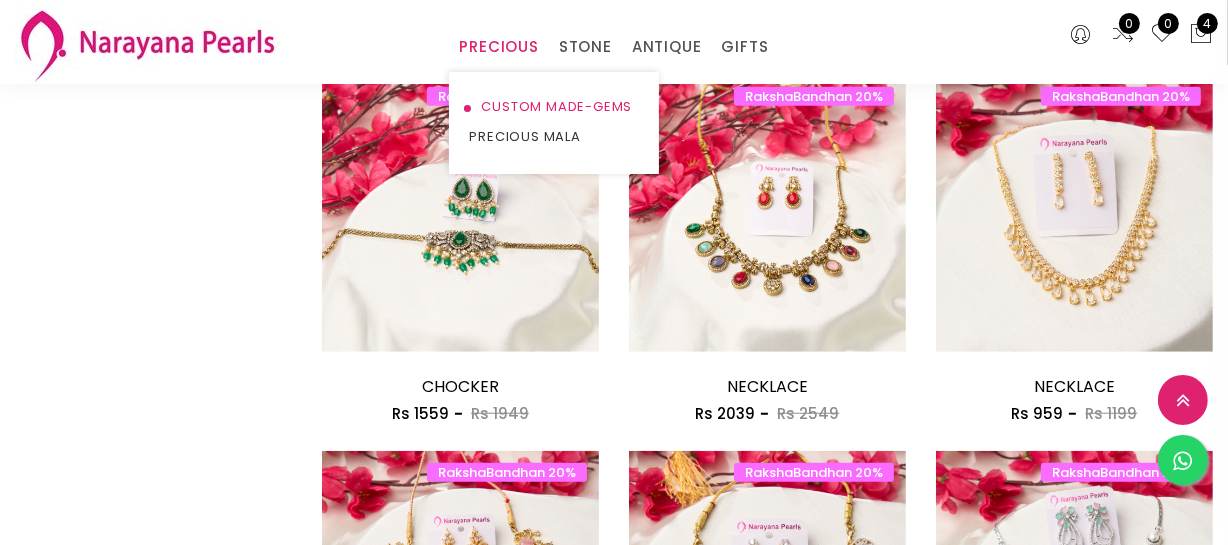 click on "CUSTOM MADE-GEMS" at bounding box center [554, 107] 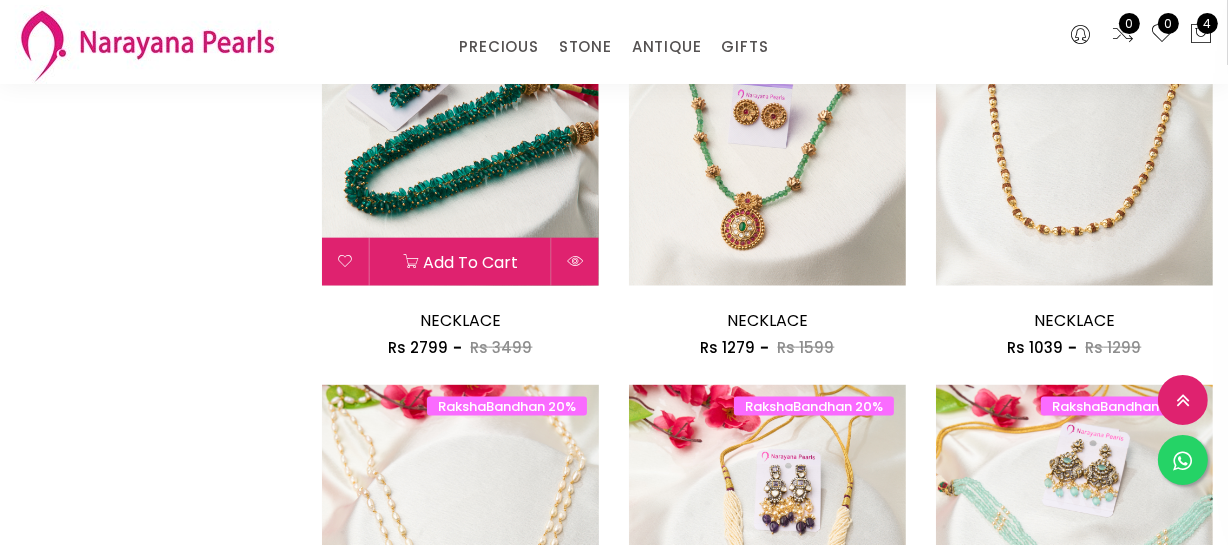 scroll, scrollTop: 1909, scrollLeft: 0, axis: vertical 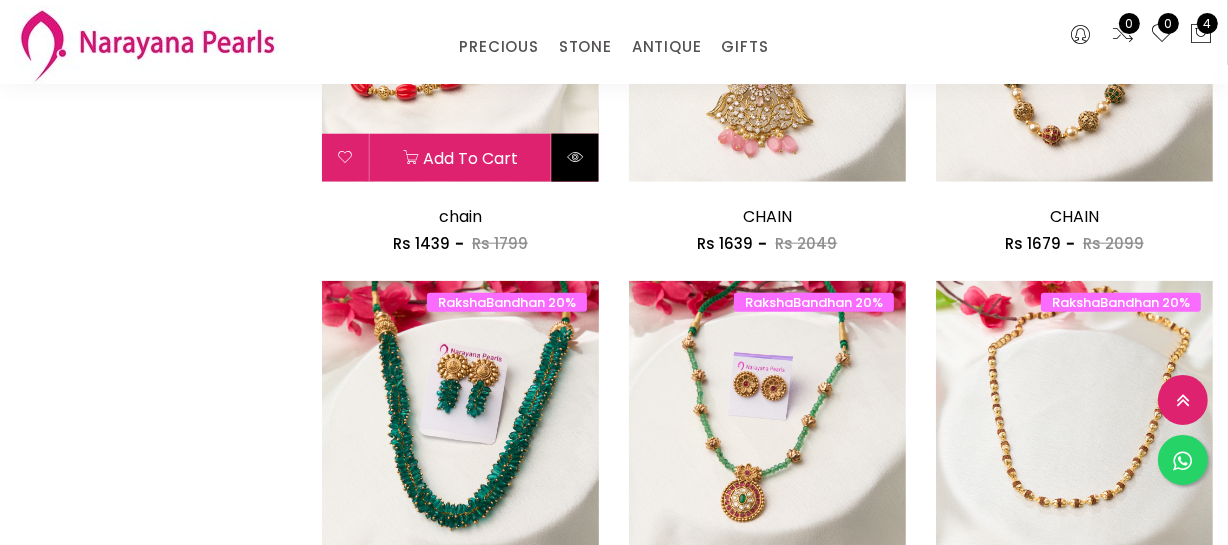 click at bounding box center (575, 158) 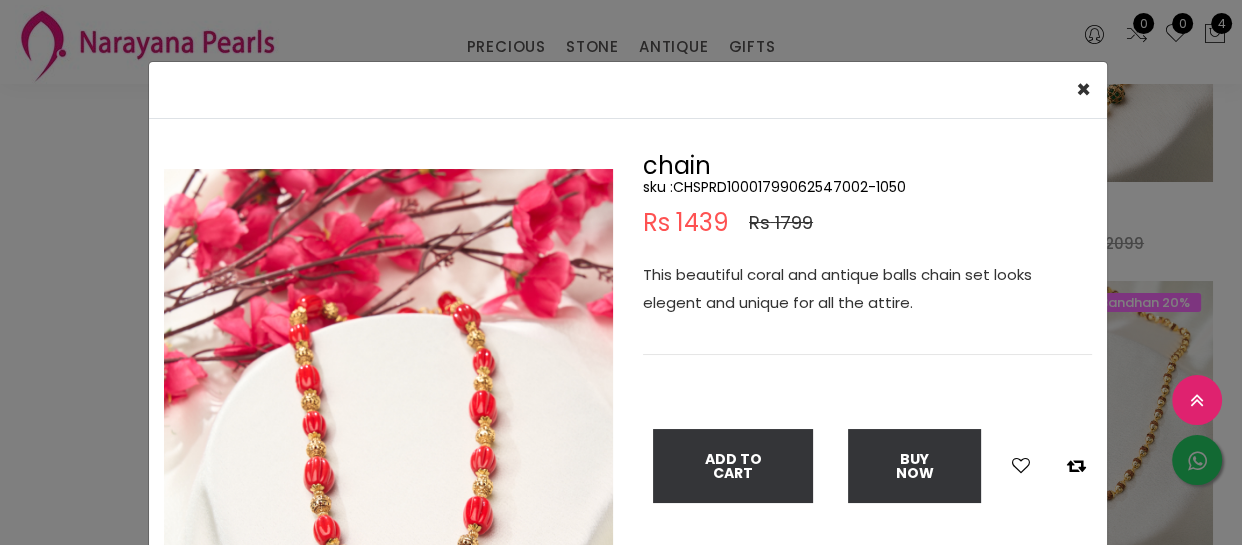 click on "This beautiful coral and antique balls chain set looks elegent and unique for all the attire." at bounding box center (867, 289) 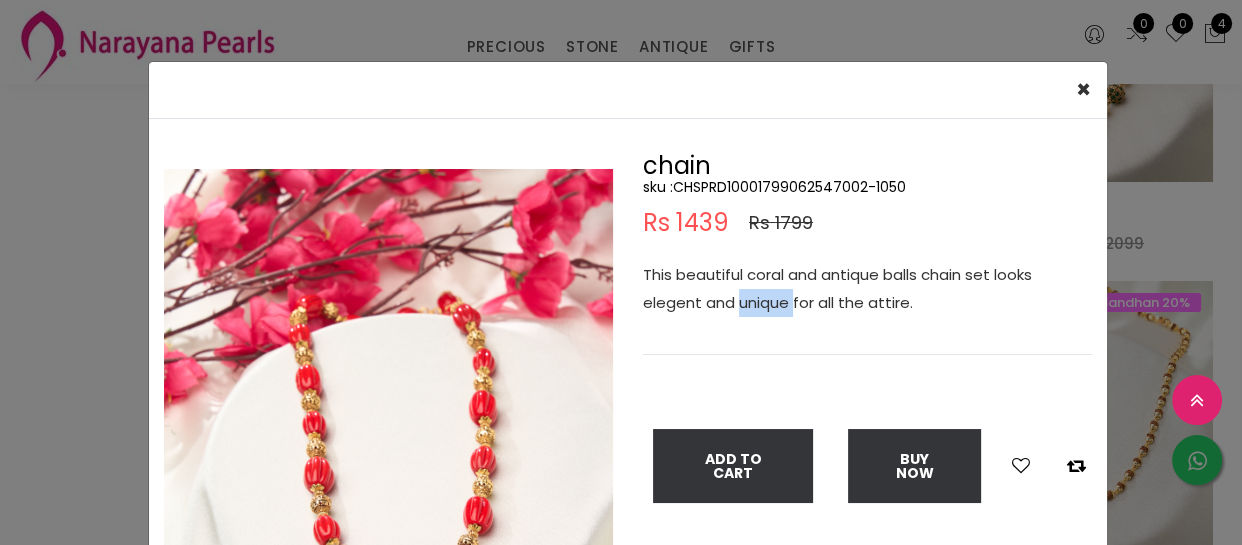 click on "This beautiful coral and antique balls chain set looks elegent and unique for all the attire." at bounding box center [867, 289] 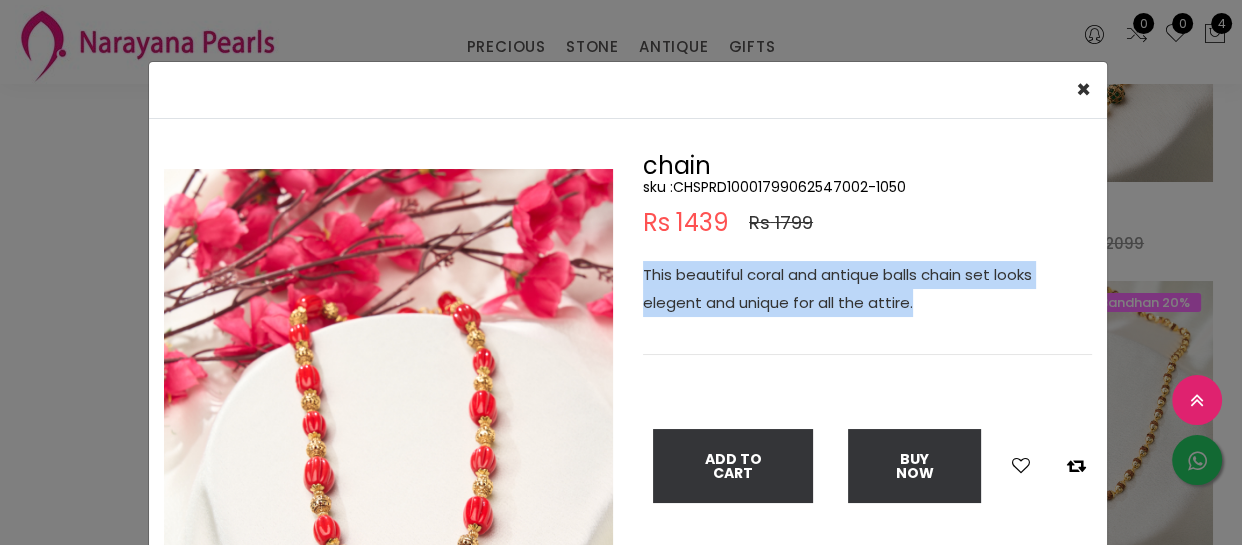 click on "This beautiful coral and antique balls chain set looks elegent and unique for all the attire." at bounding box center (867, 289) 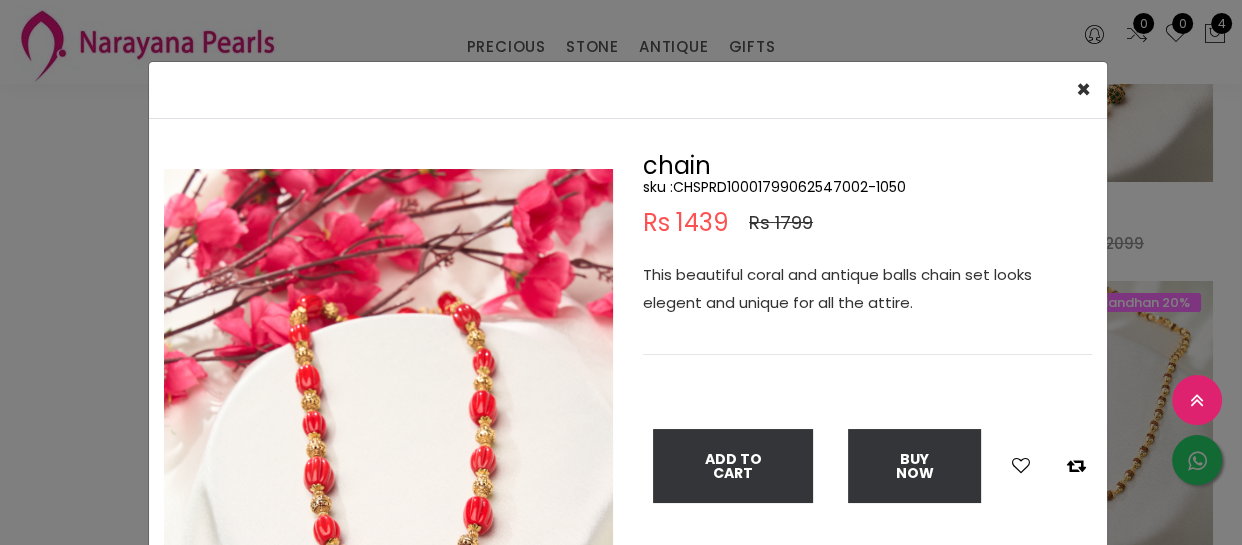 click on "× Close Double (click / press) on the image to zoom (in / out). chain sku : CHSPRD10001799062547002-1050 Rs 1439 Rs 1799 This beautiful coral and antique balls chain set looks elegent and unique for all the attire. Add To Cart Buy Now" at bounding box center [621, 272] 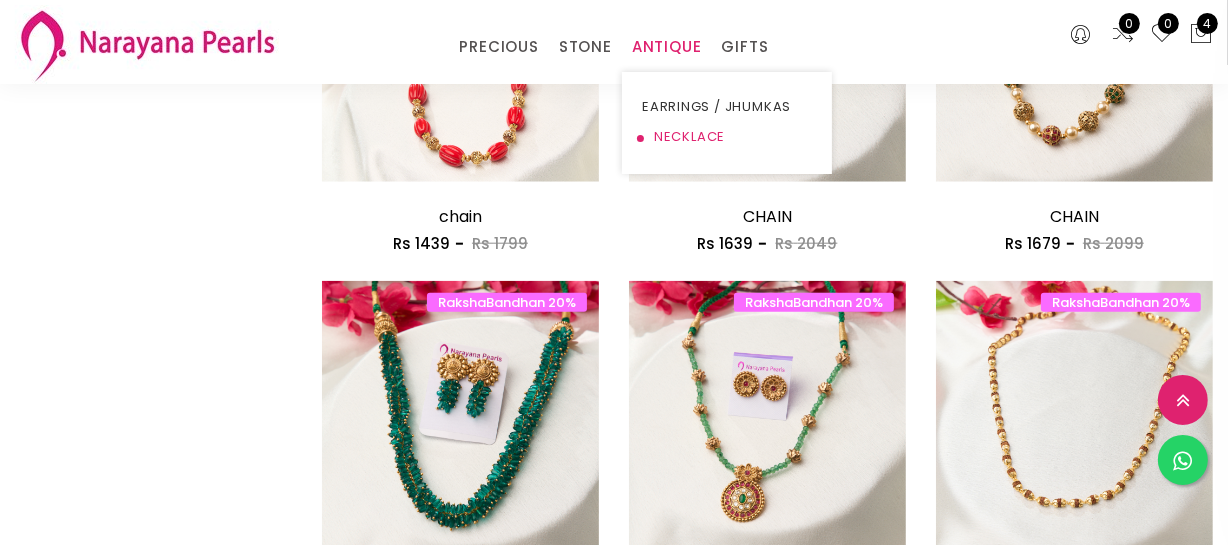 click on "NECKLACE" at bounding box center [727, 137] 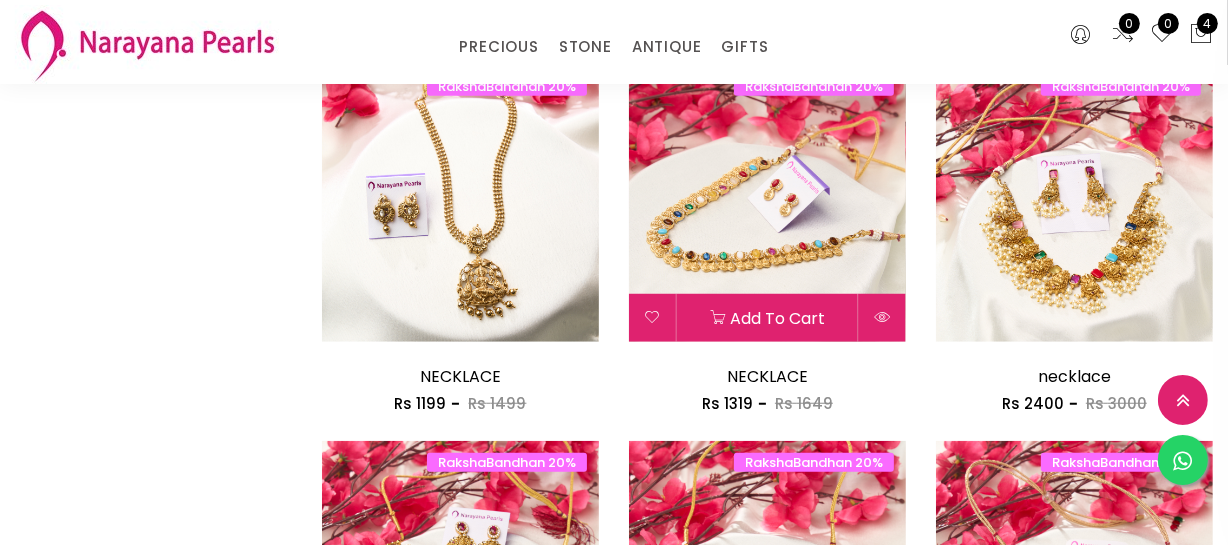 scroll, scrollTop: 1363, scrollLeft: 0, axis: vertical 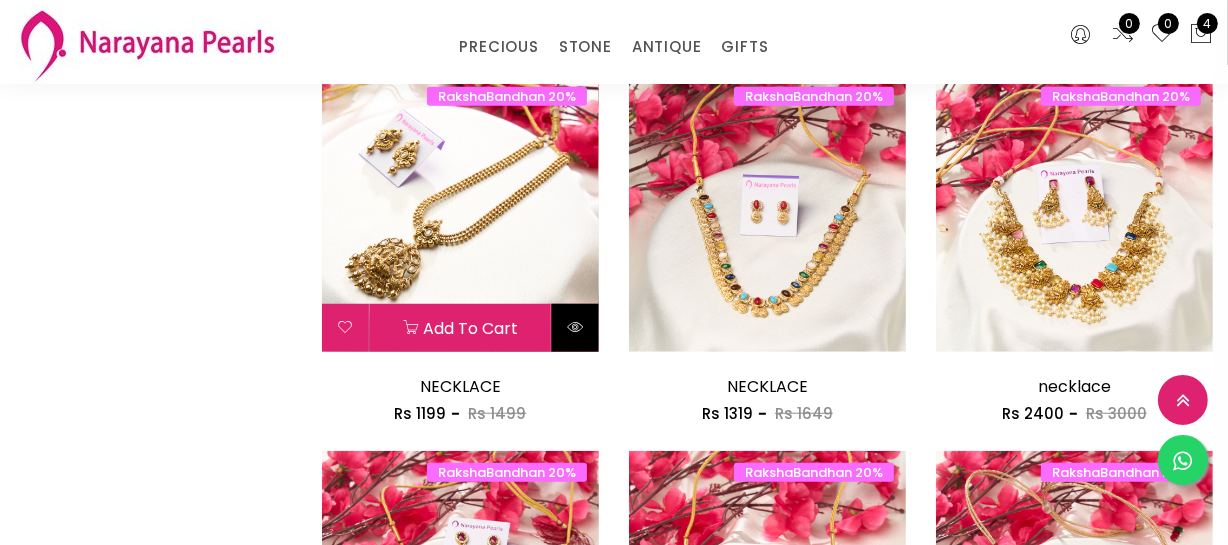 click at bounding box center [575, 327] 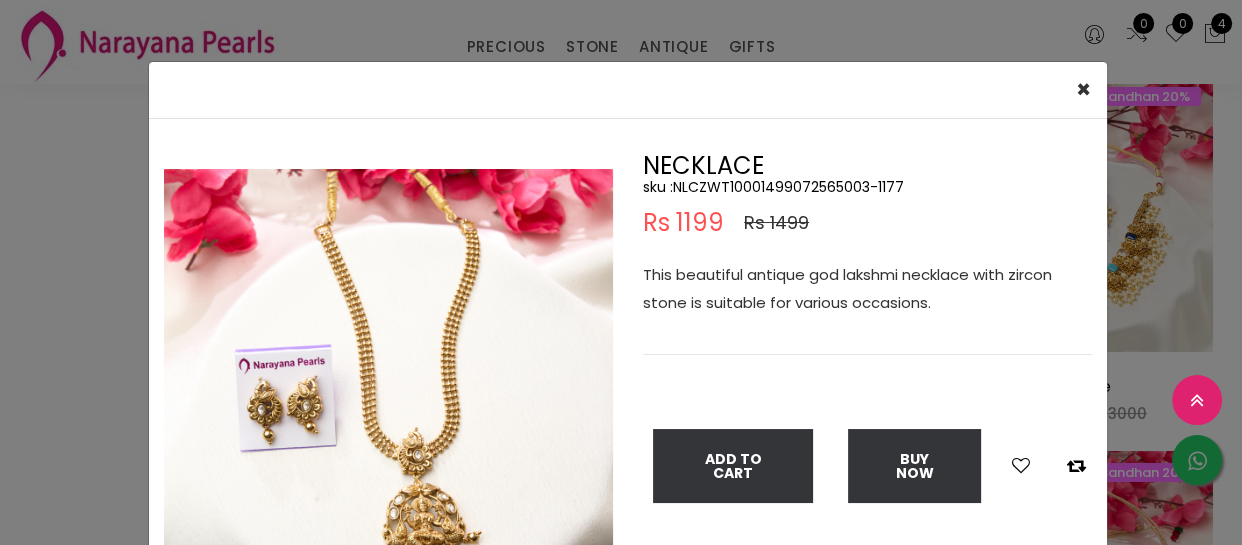 click on "This beautiful antique god lakshmi necklace with zircon stone is suitable for various occasions." at bounding box center (867, 289) 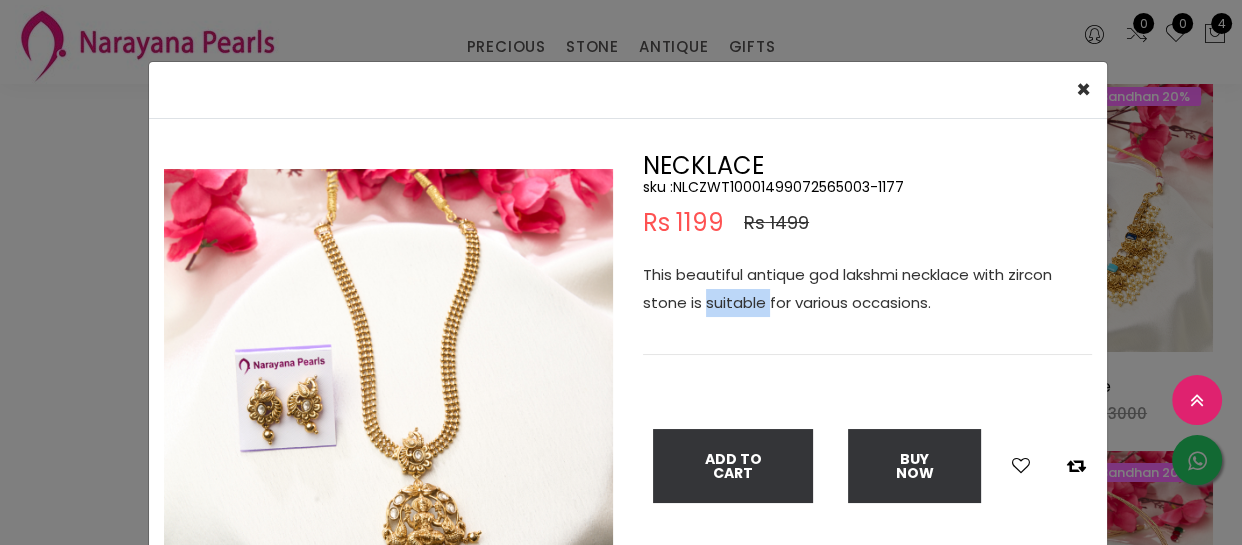 click on "This beautiful antique god lakshmi necklace with zircon stone is suitable for various occasions." at bounding box center [867, 289] 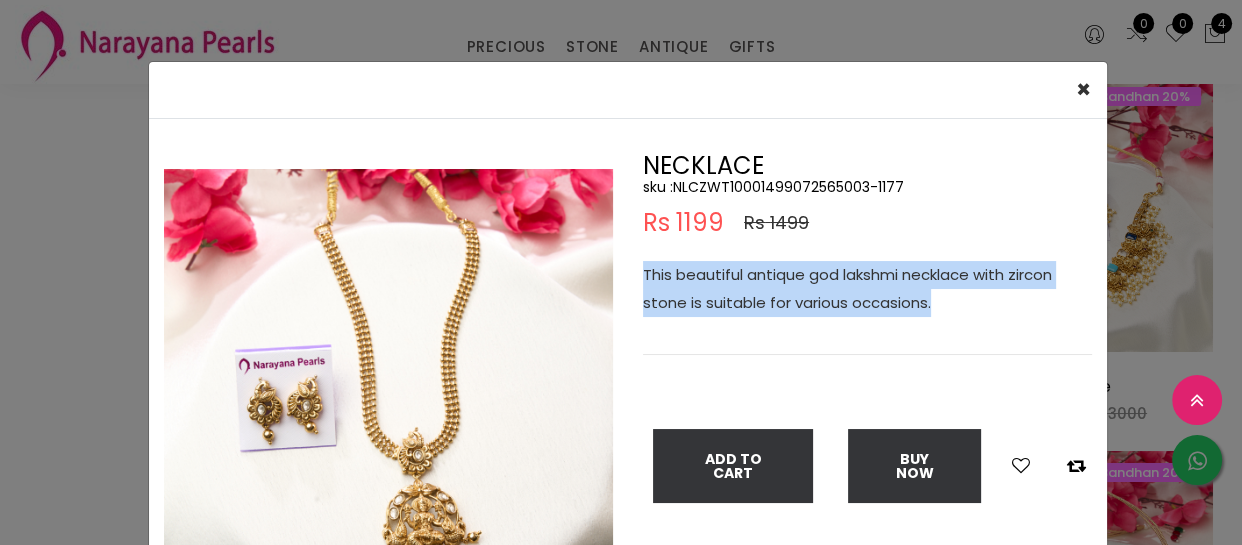 click on "This beautiful antique god lakshmi necklace with zircon stone is suitable for various occasions." at bounding box center [867, 289] 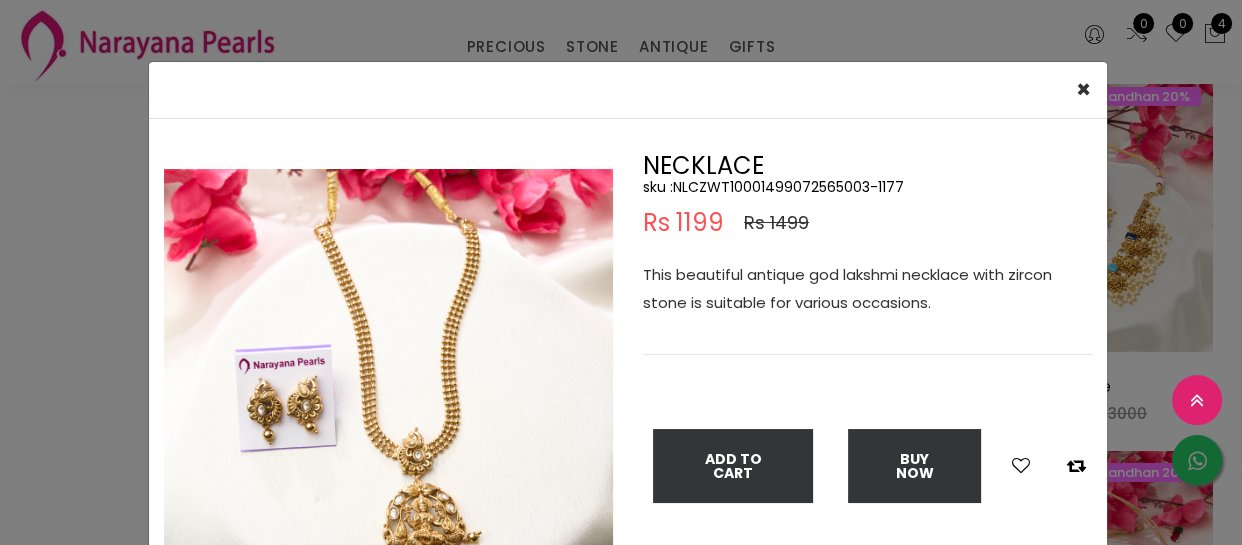 click on "× Close Double (click / press) on the image to zoom (in / out). NECKLACE sku : NLCZWT10001499072565003-1177 Rs 1199 Rs 1499 This beautiful antique god lakshmi necklace with zircon stone is suitable for various occasions. Add To Cart Buy Now" at bounding box center (621, 272) 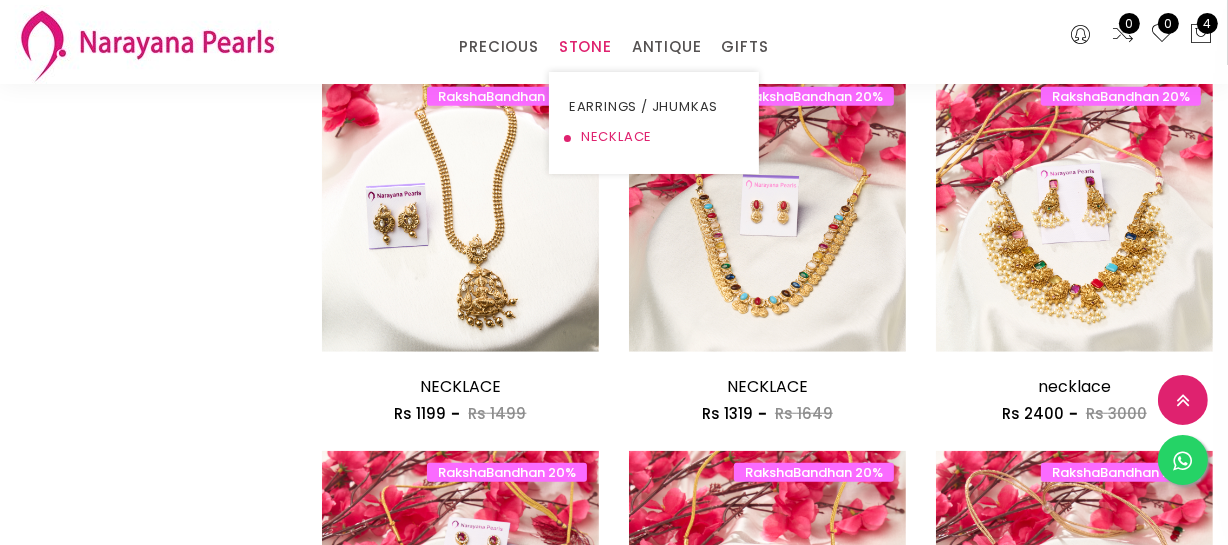 click on "NECKLACE" at bounding box center [654, 137] 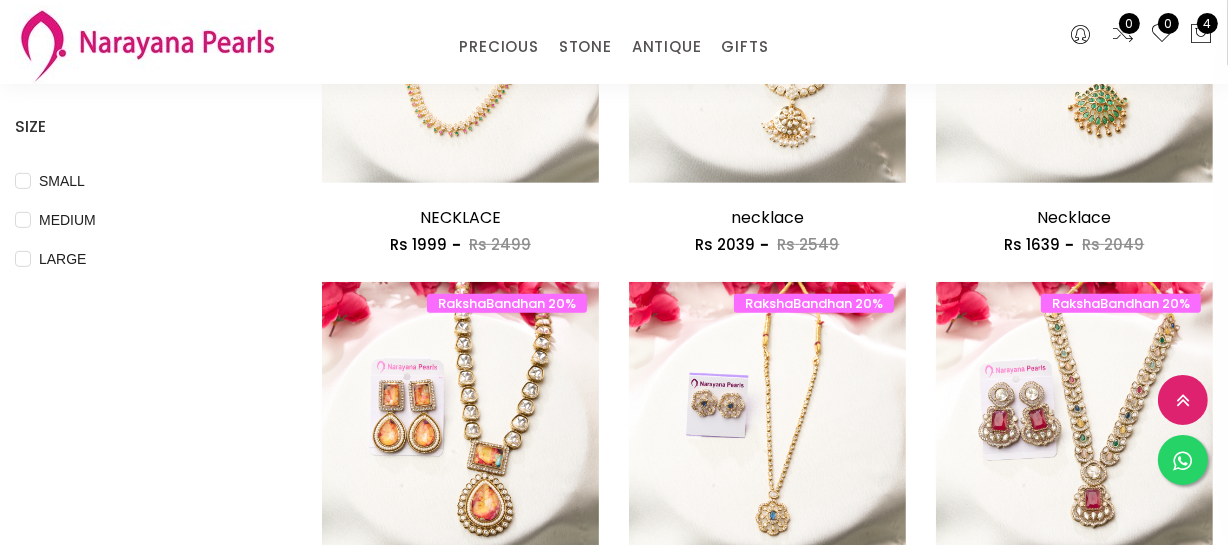 scroll, scrollTop: 909, scrollLeft: 0, axis: vertical 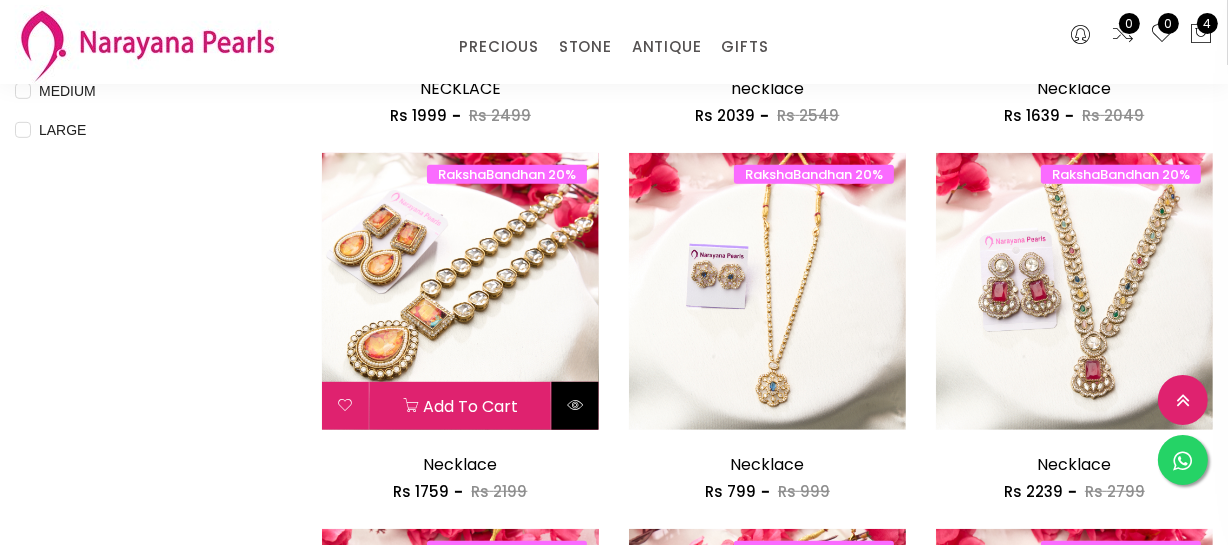 click at bounding box center [575, 405] 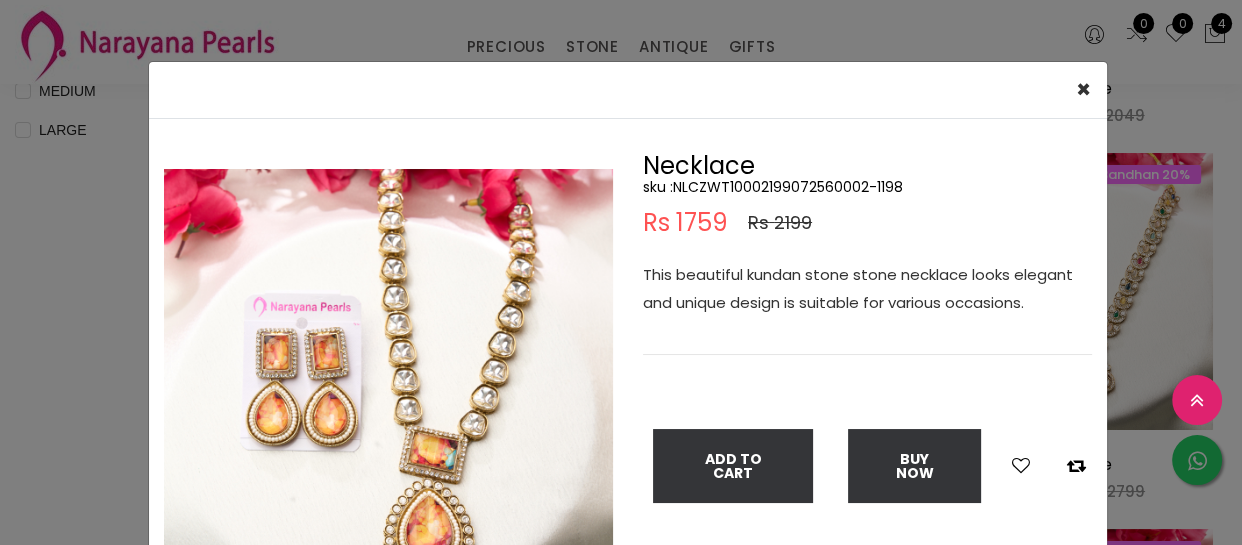 click on "This beautiful kundan stone stone necklace looks elegant and unique design is suitable for various occasions." at bounding box center (867, 289) 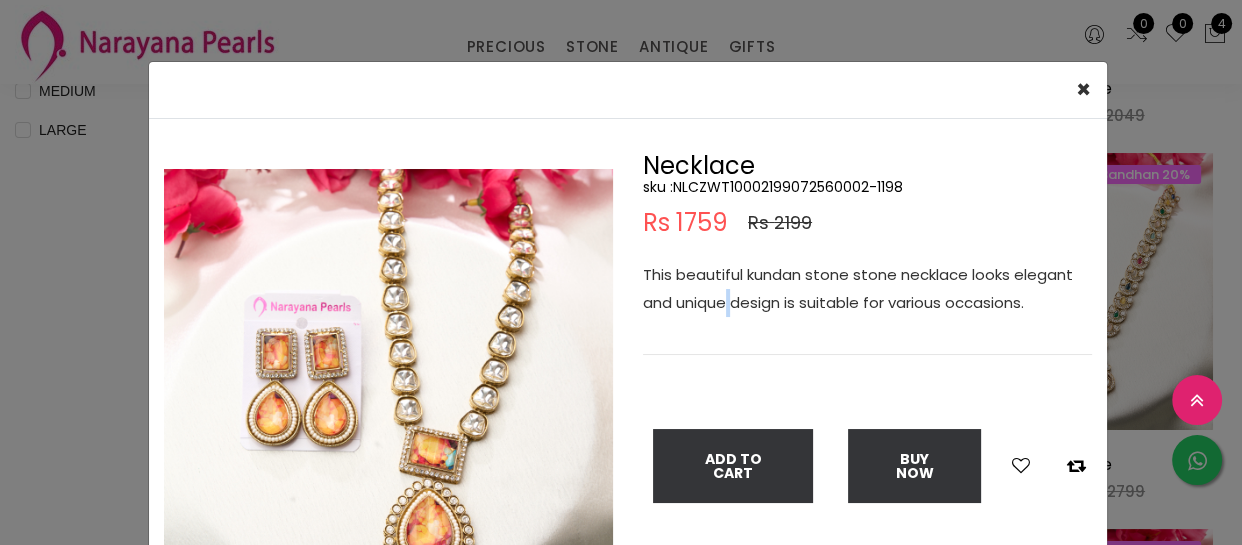 click on "This beautiful kundan stone stone necklace looks elegant and unique design is suitable for various occasions." at bounding box center [867, 289] 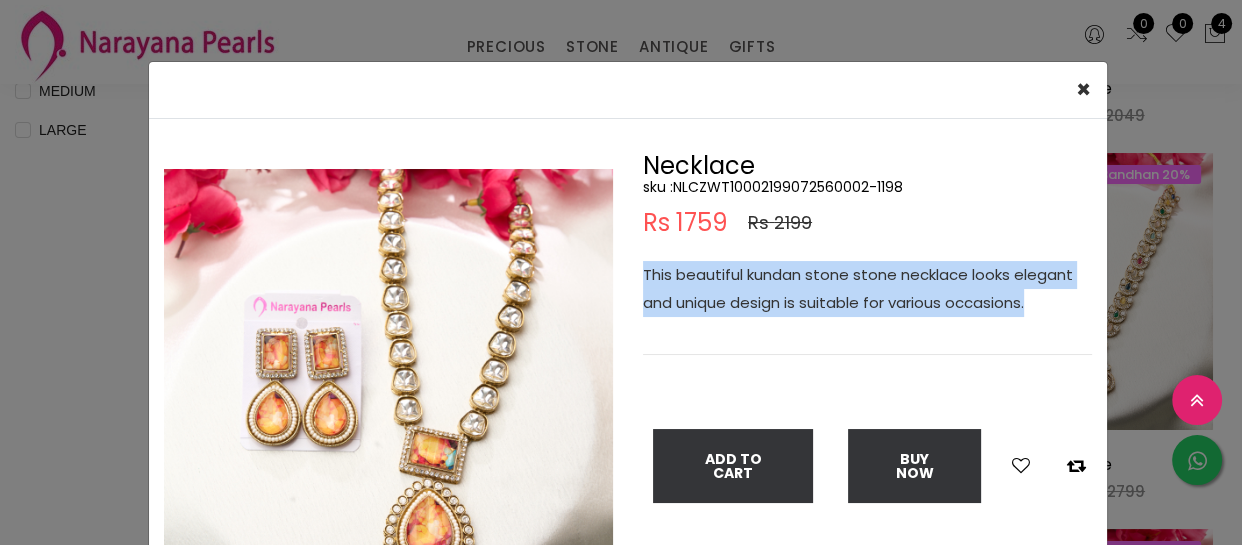 click on "This beautiful kundan stone stone necklace looks elegant and unique design is suitable for various occasions." at bounding box center (867, 289) 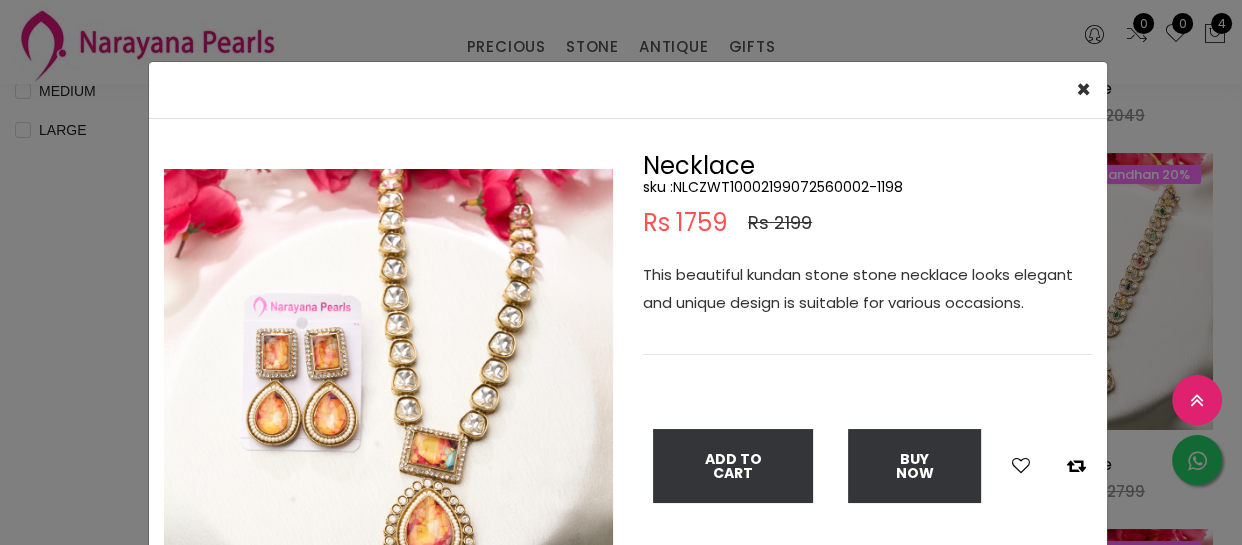 click on "× Close Double (click / press) on the image to zoom (in / out). Necklace sku : NLCZWT10002199072560002-1198 Rs 1759 Rs 2199 This beautiful kundan stone stone necklace looks elegant and unique design is suitable for various occasions. Add To Cart Buy Now" at bounding box center [621, 272] 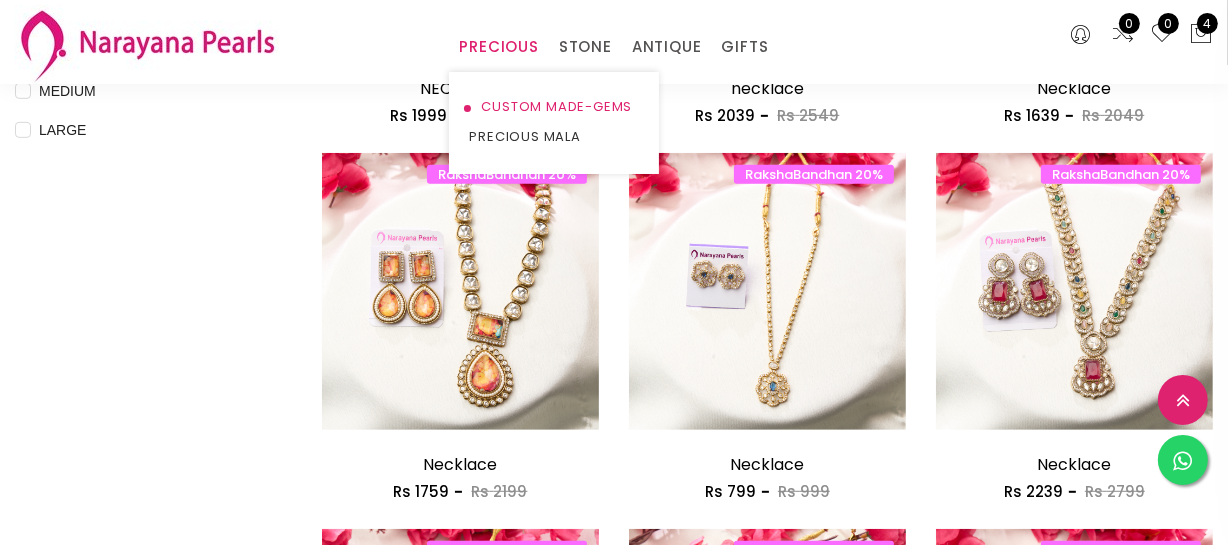 click on "CUSTOM MADE-GEMS" at bounding box center [554, 107] 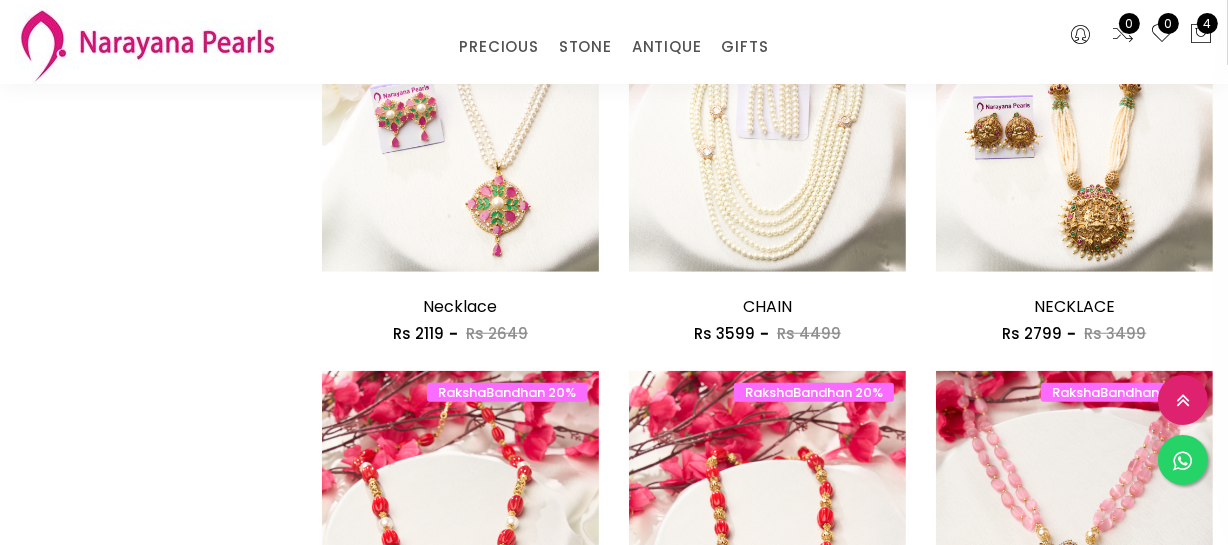scroll, scrollTop: 1454, scrollLeft: 0, axis: vertical 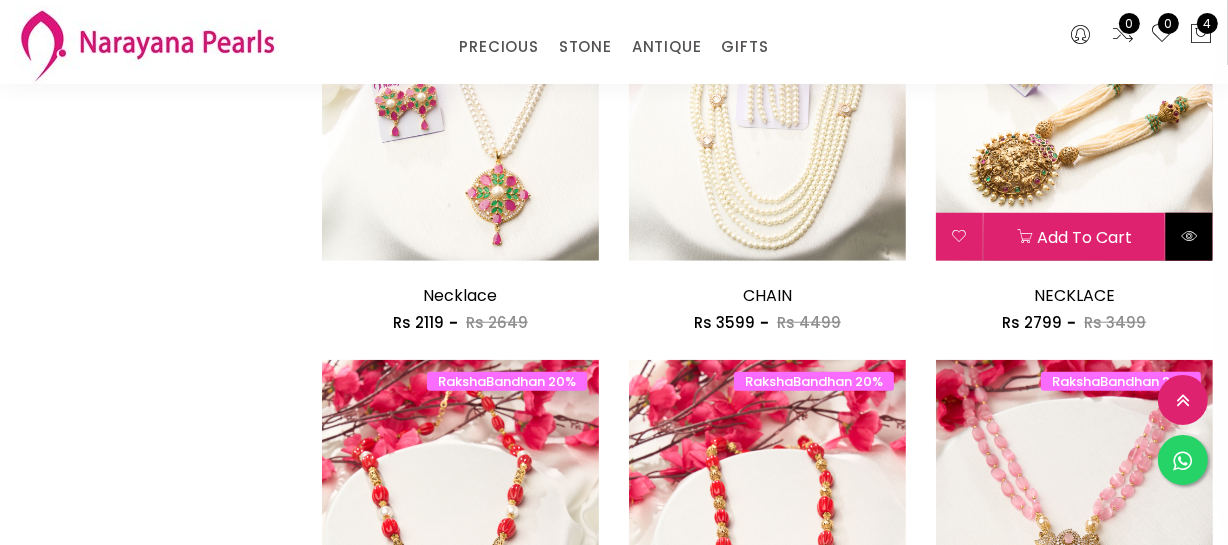 click at bounding box center [1189, 236] 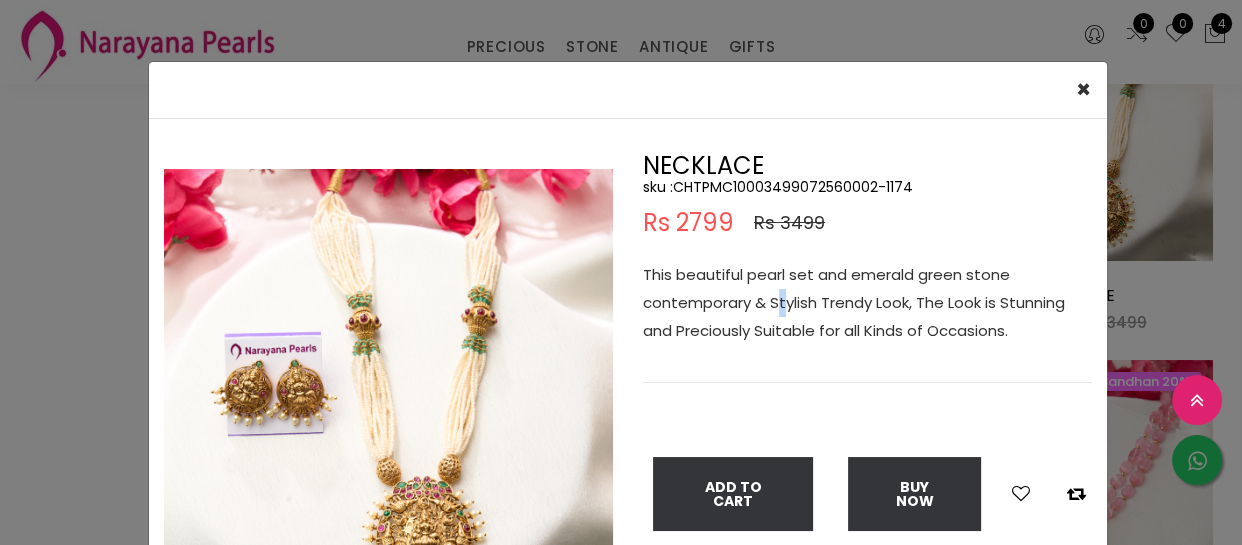 click on "This beautiful pearl set and emerald green stone contemporary & Stylish Trendy Look, The Look is Stunning and Preciously Suitable for all Kinds of Occasions." at bounding box center [867, 303] 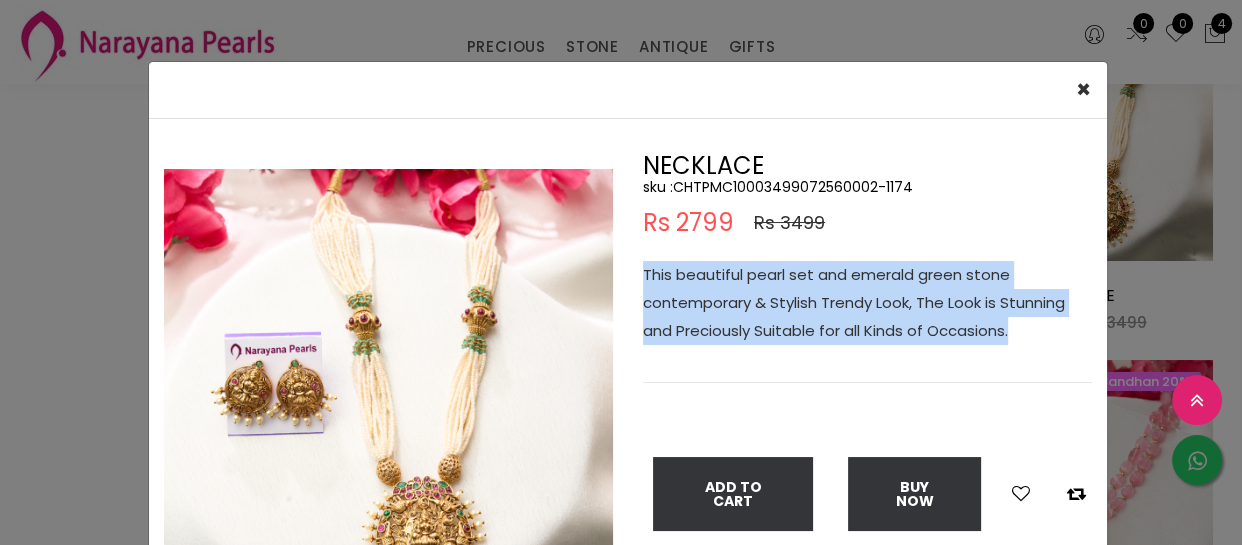 click on "This beautiful pearl set and emerald green stone contemporary & Stylish Trendy Look, The Look is Stunning and Preciously Suitable for all Kinds of Occasions." at bounding box center [867, 303] 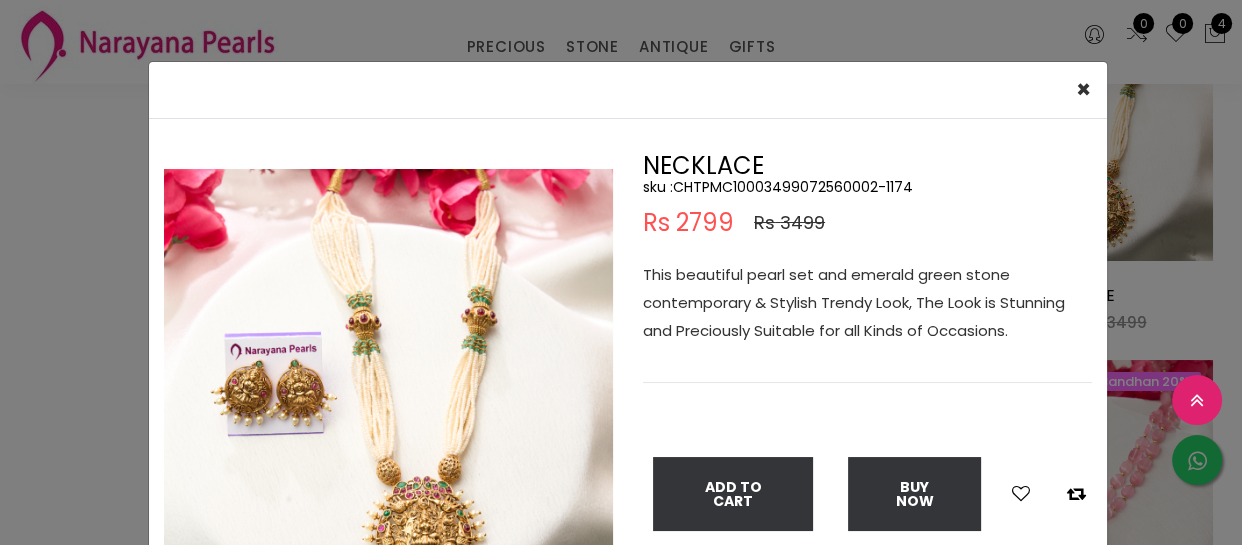 drag, startPoint x: 1, startPoint y: 380, endPoint x: 296, endPoint y: 240, distance: 326.53485 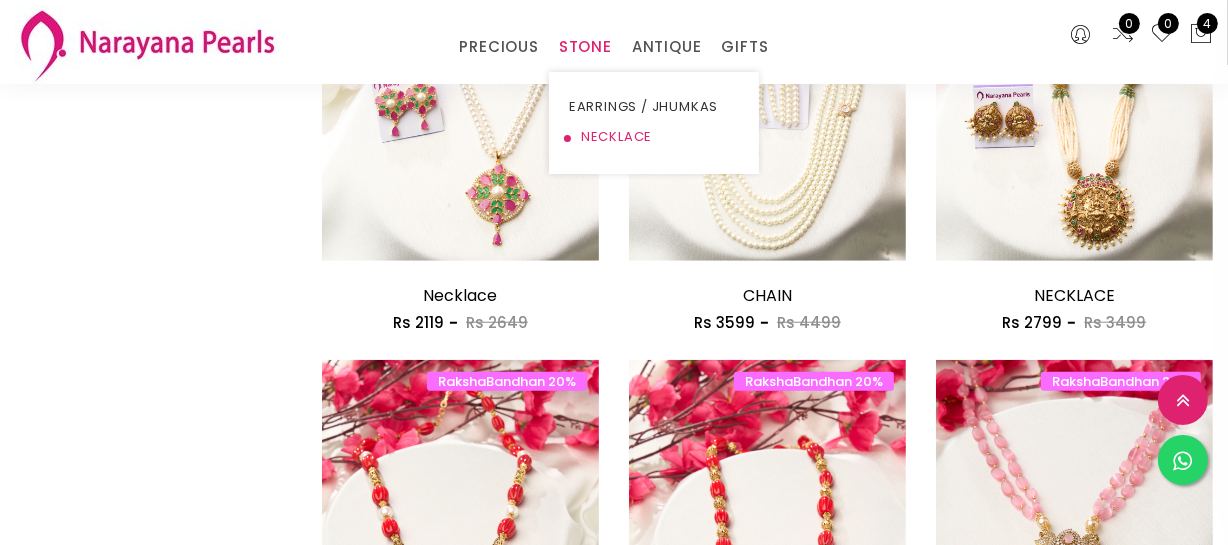 click on "NECKLACE" at bounding box center (654, 137) 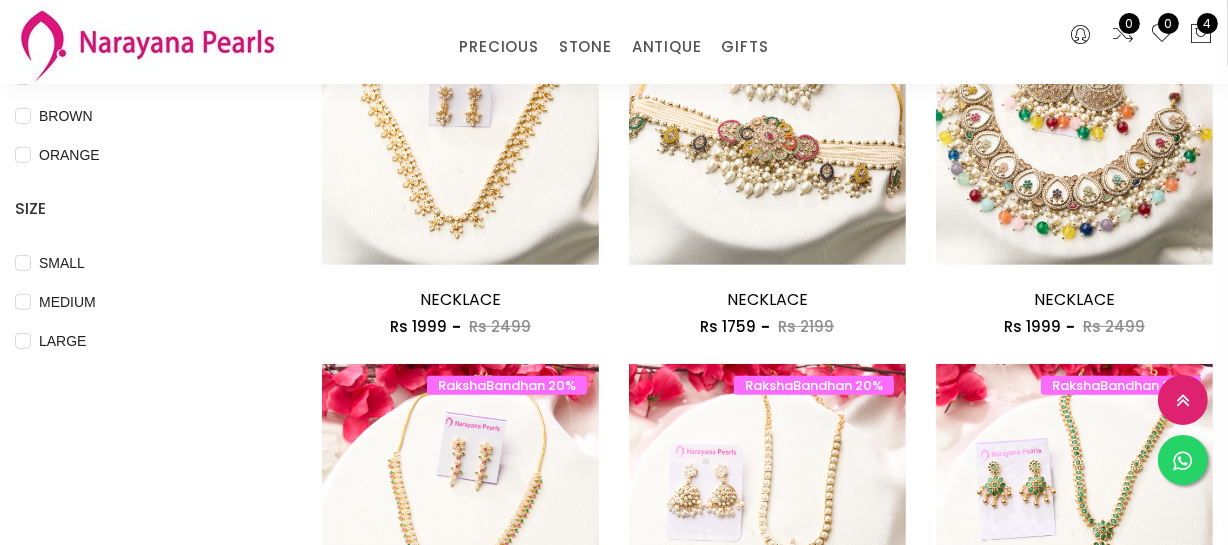 scroll, scrollTop: 909, scrollLeft: 0, axis: vertical 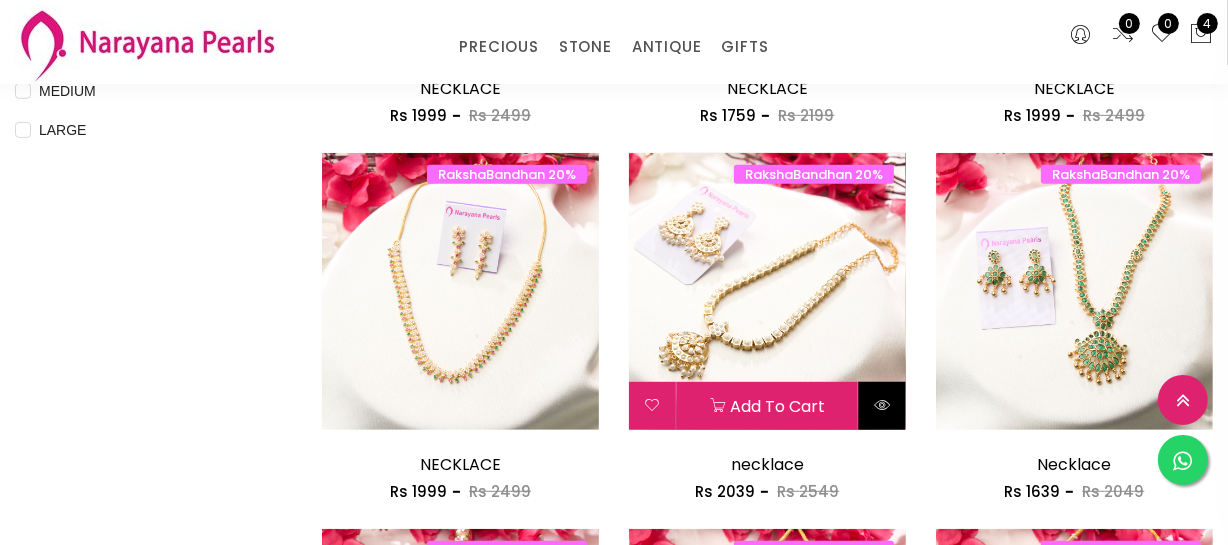 click at bounding box center [882, 406] 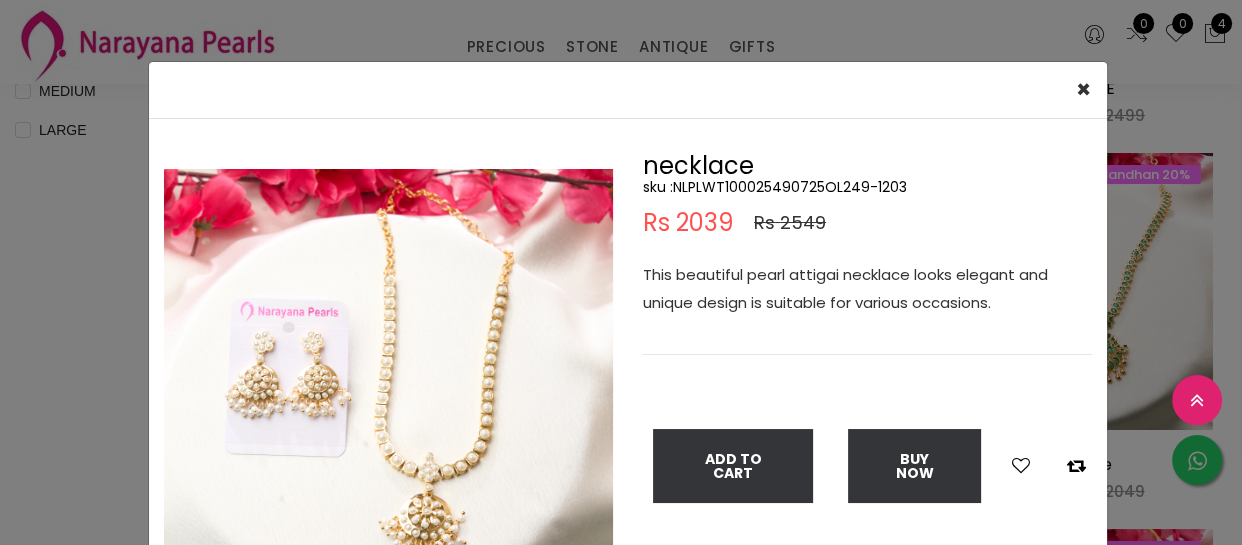 click on "This beautiful pearl attigai necklace looks elegant and unique design is suitable for various occasions." at bounding box center (867, 289) 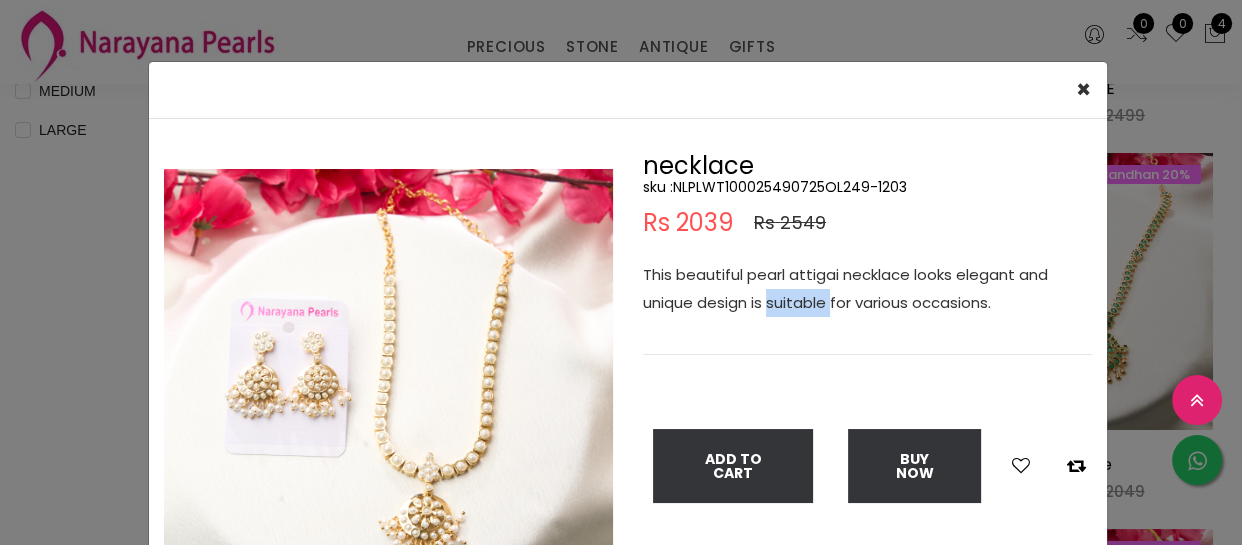 click on "This beautiful pearl attigai necklace looks elegant and unique design is suitable for various occasions." at bounding box center [867, 289] 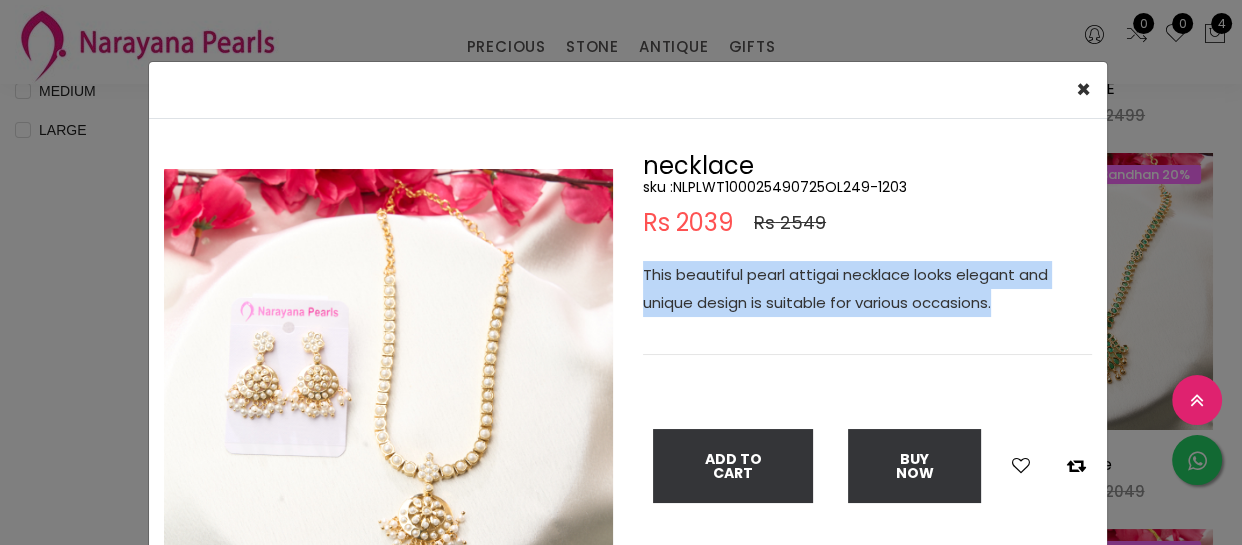 click on "This beautiful pearl attigai necklace looks elegant and unique design is suitable for various occasions." at bounding box center (867, 289) 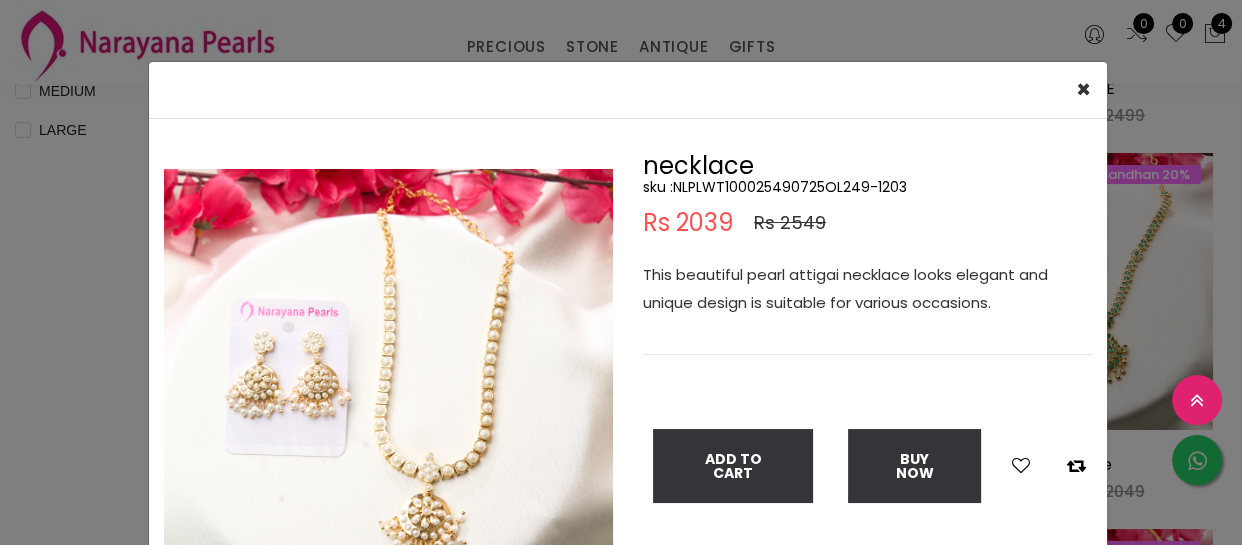 click on "× Close Double (click / press) on the image to zoom (in / out). necklace sku : NLPLWT100025490725OL249-1203 Rs 2039 Rs 2549 This beautiful pearl attigai necklace looks elegant and unique design is suitable for various occasions. Add To Cart Buy Now" at bounding box center (621, 272) 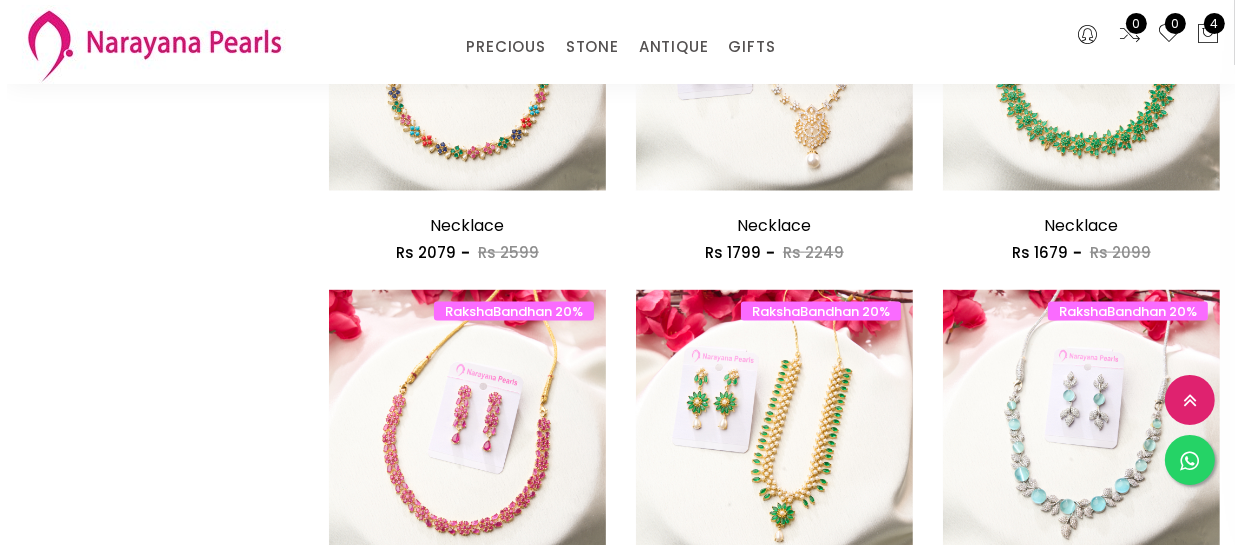 scroll, scrollTop: 2363, scrollLeft: 0, axis: vertical 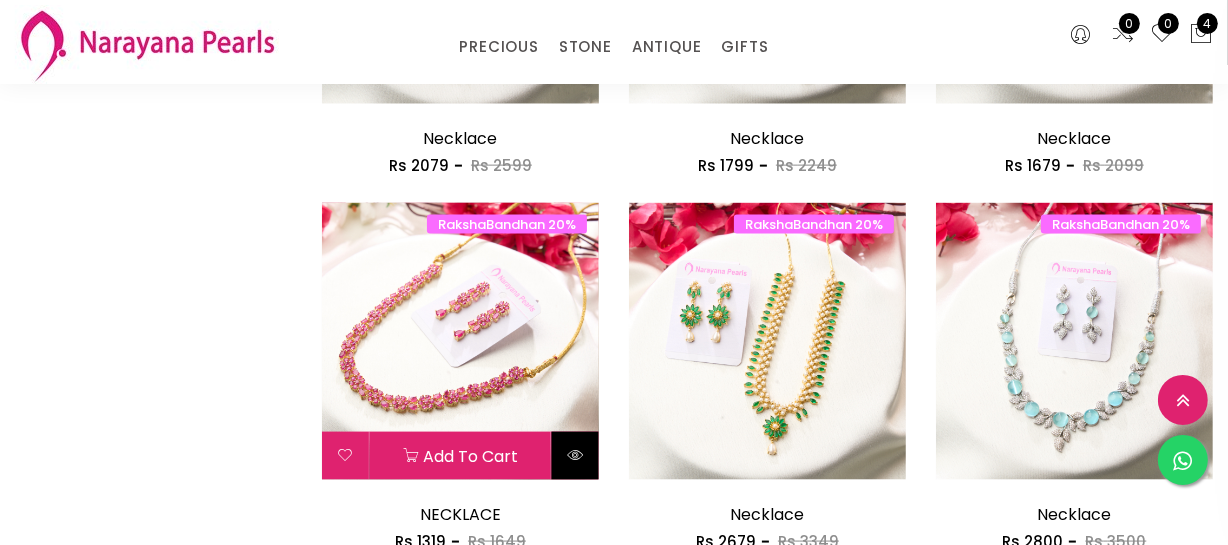click at bounding box center (575, 455) 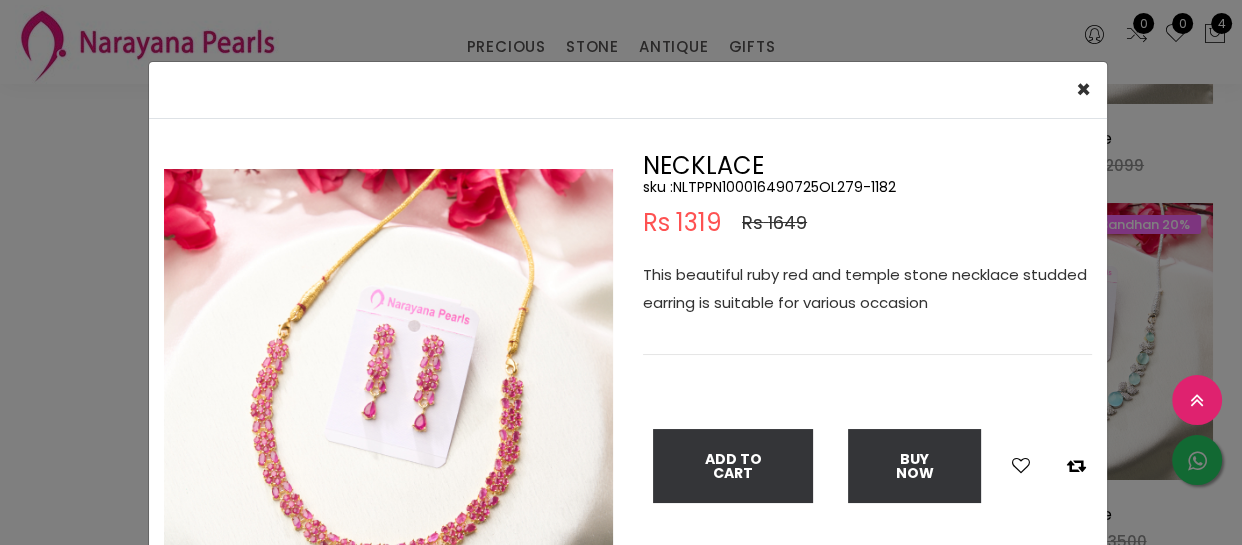 click on "This beautiful ruby red and temple stone necklace studded earring is suitable for various occasion" at bounding box center (867, 289) 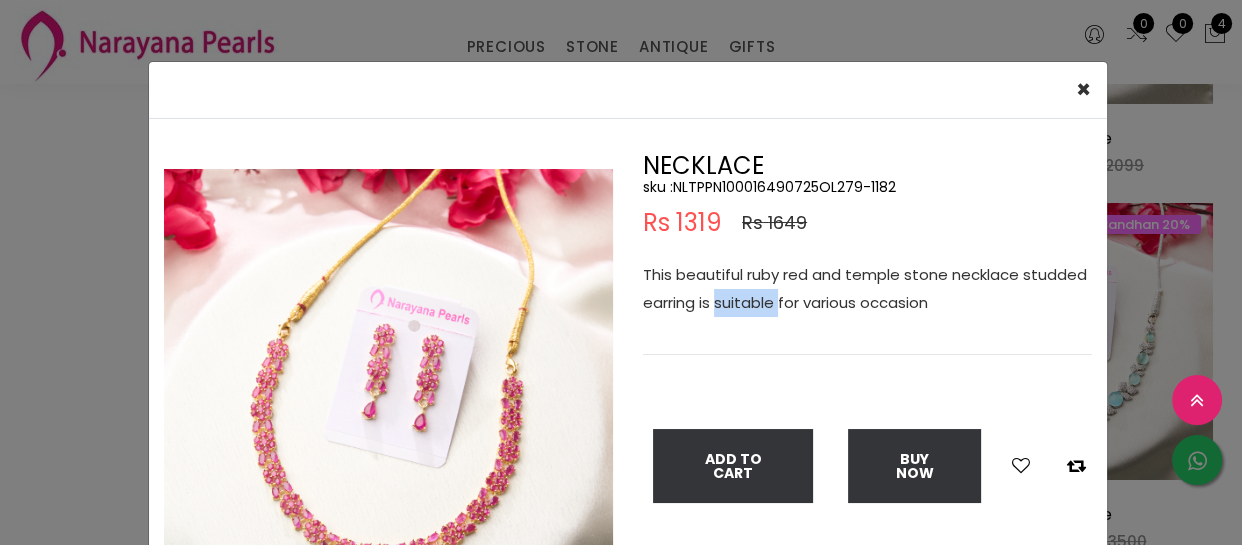 click on "This beautiful ruby red and temple stone necklace studded earring is suitable for various occasion" at bounding box center [867, 289] 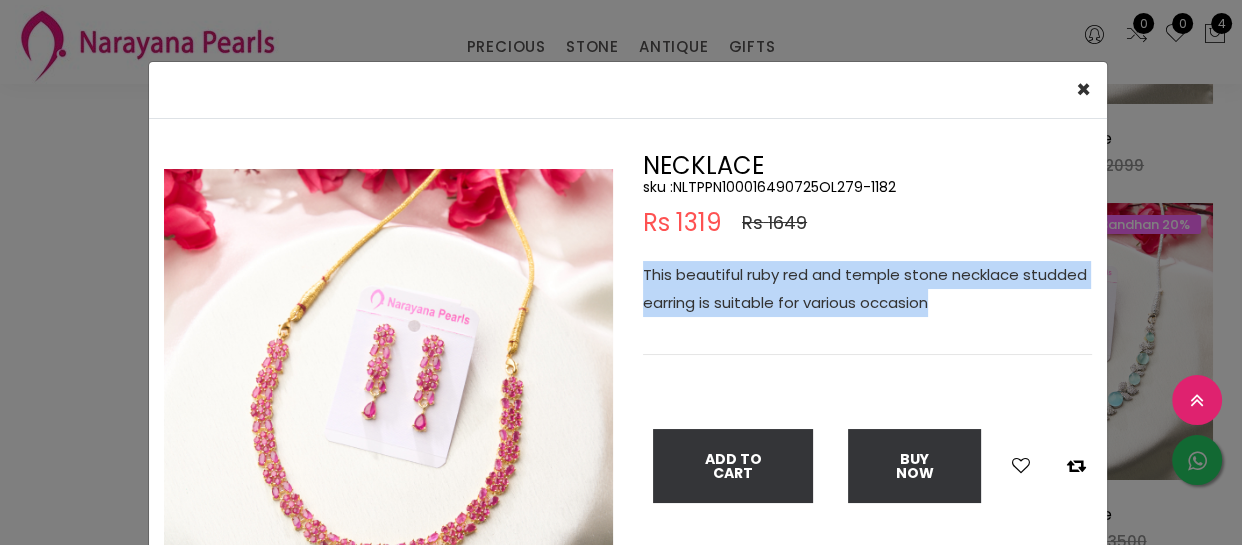 click on "This beautiful ruby red and temple stone necklace studded earring is suitable for various occasion" at bounding box center [867, 289] 